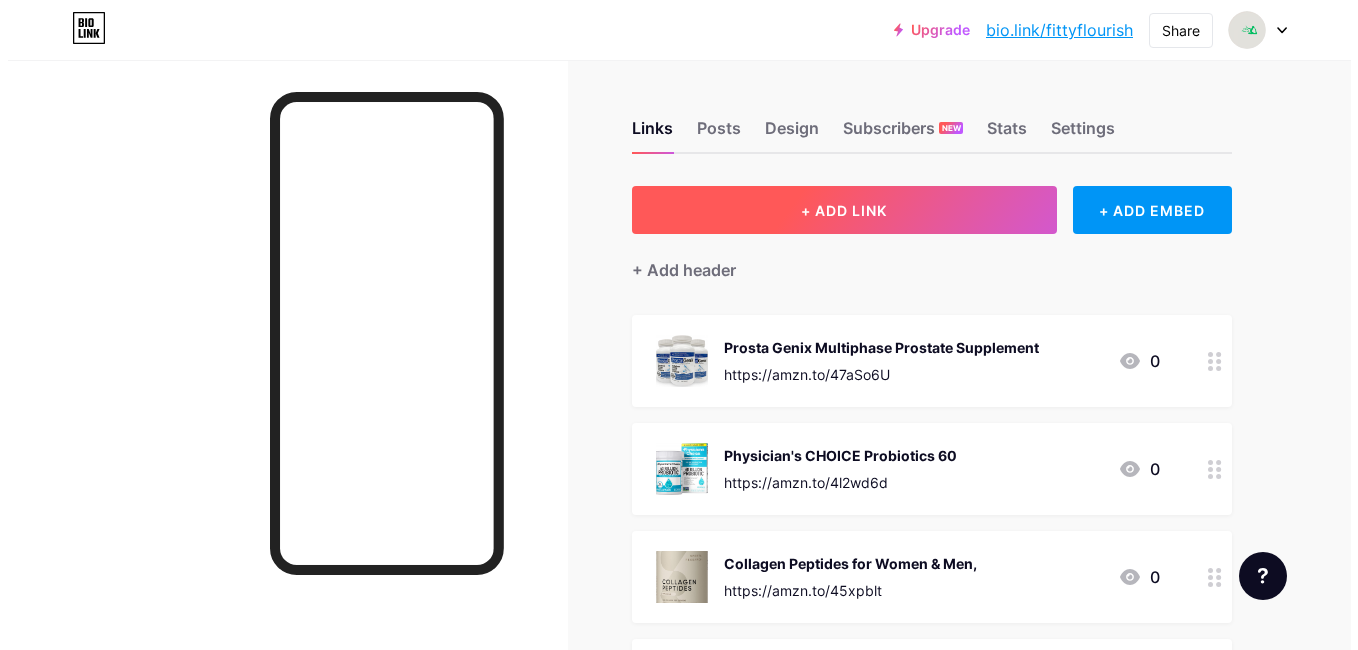 scroll, scrollTop: 0, scrollLeft: 0, axis: both 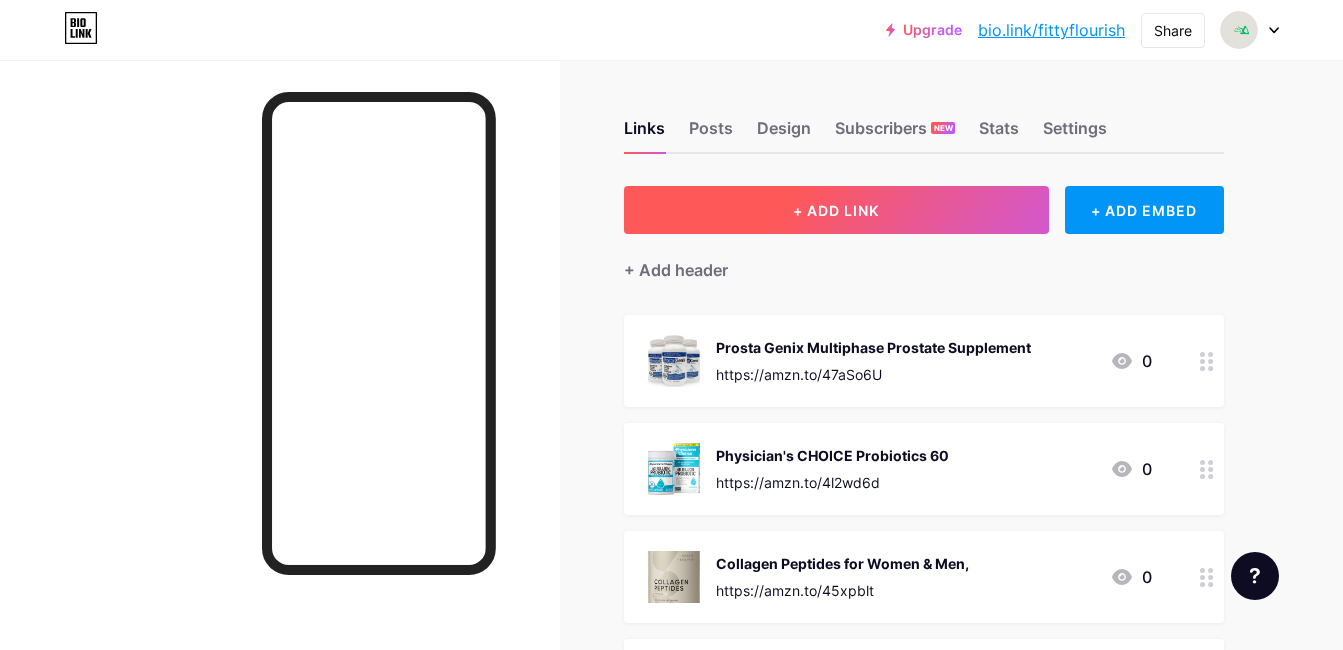click on "+ ADD LINK" at bounding box center (836, 210) 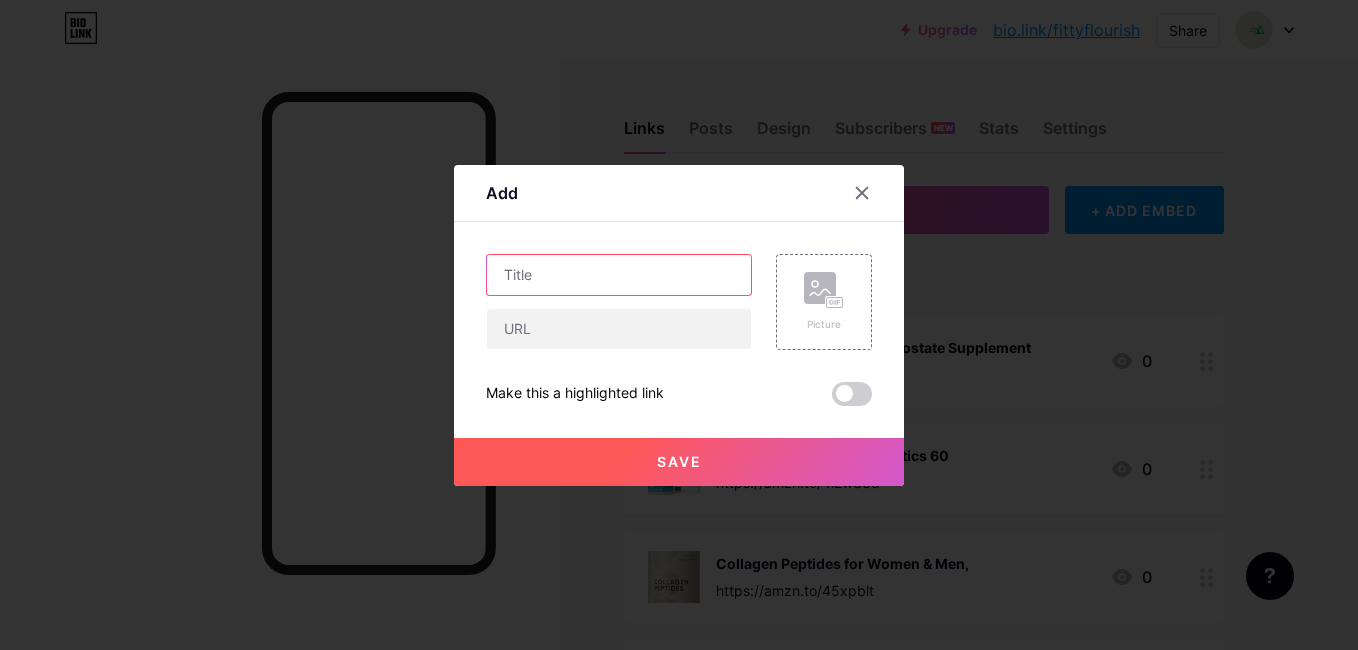 click at bounding box center [619, 275] 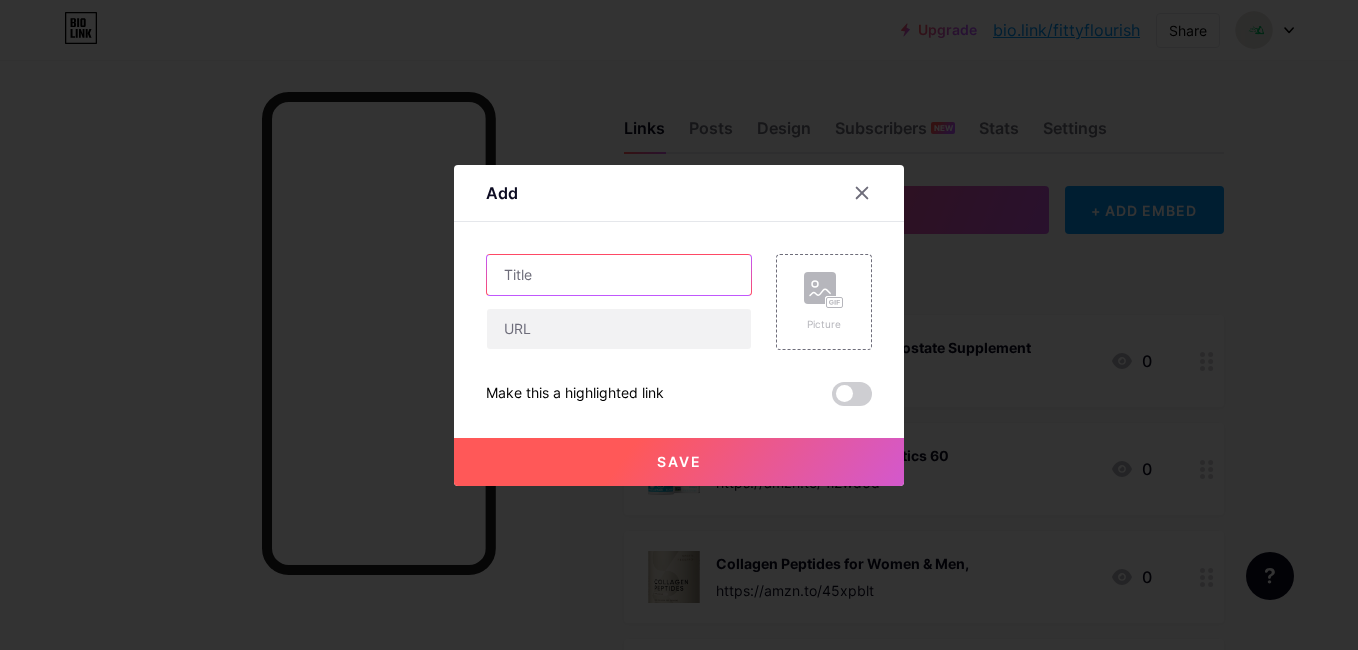paste on "Ancestral Supplements Grass Fed Beef Liver" 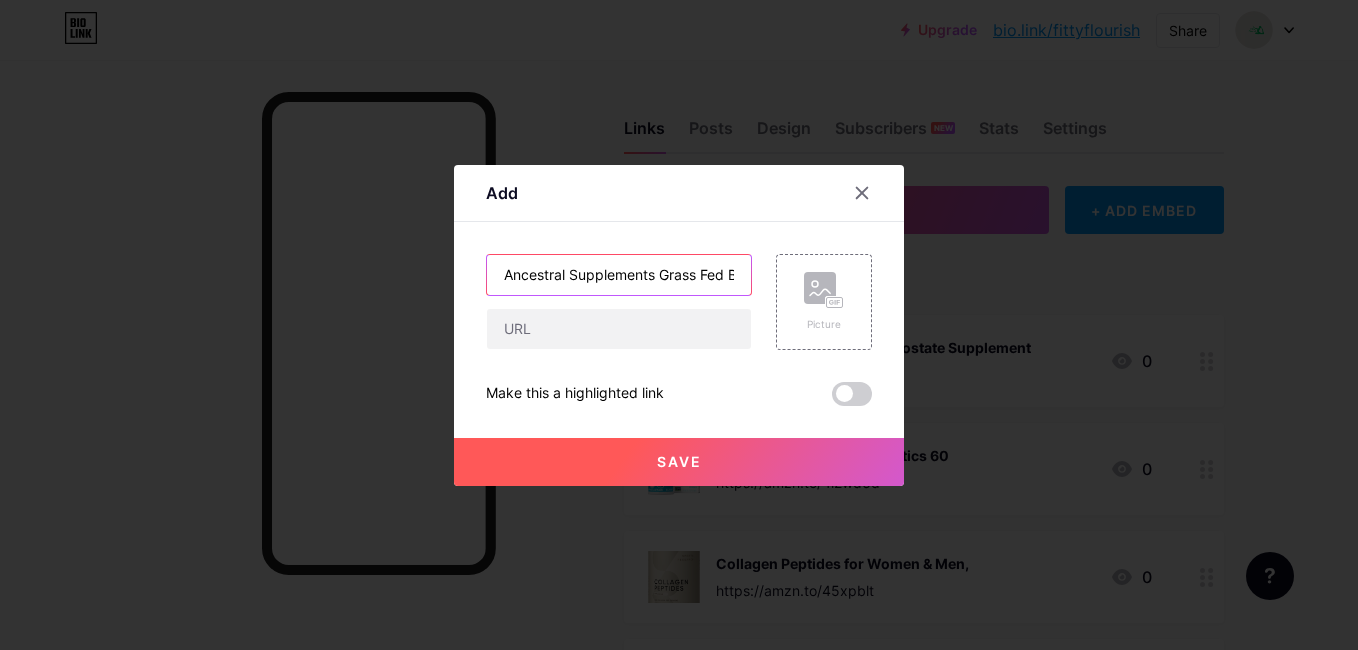 scroll, scrollTop: 0, scrollLeft: 64, axis: horizontal 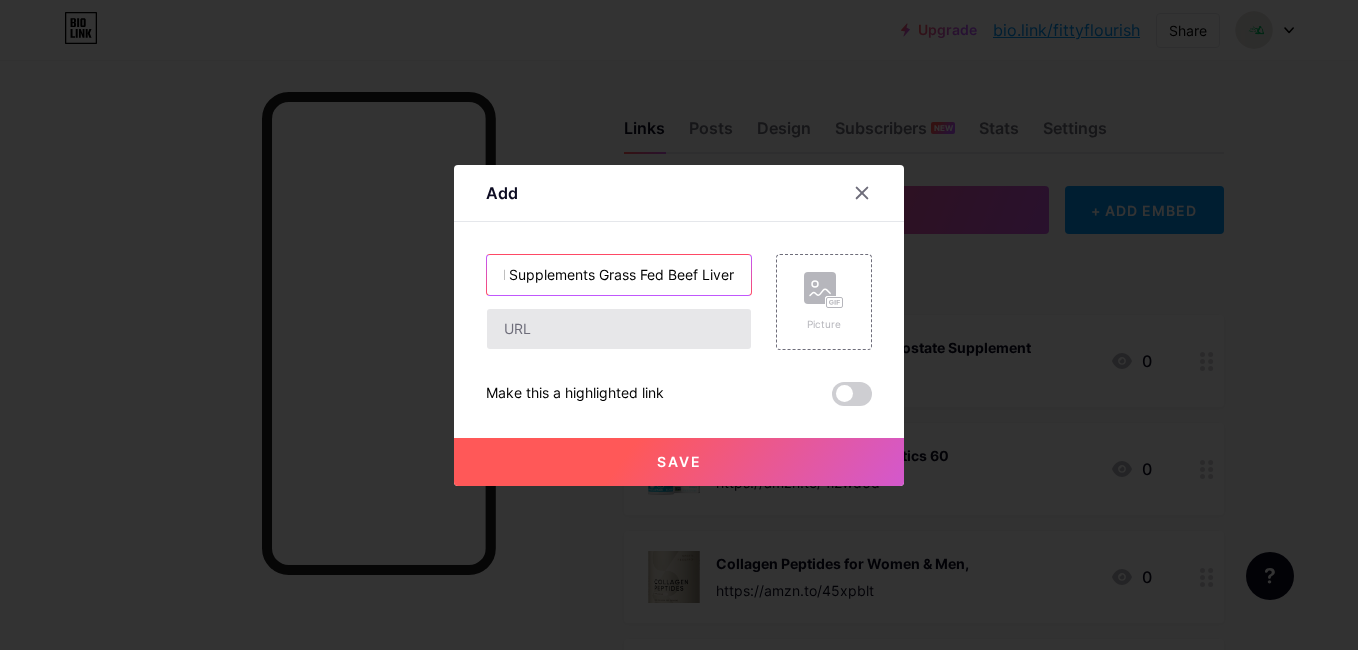 type on "Ancestral Supplements Grass Fed Beef Liver" 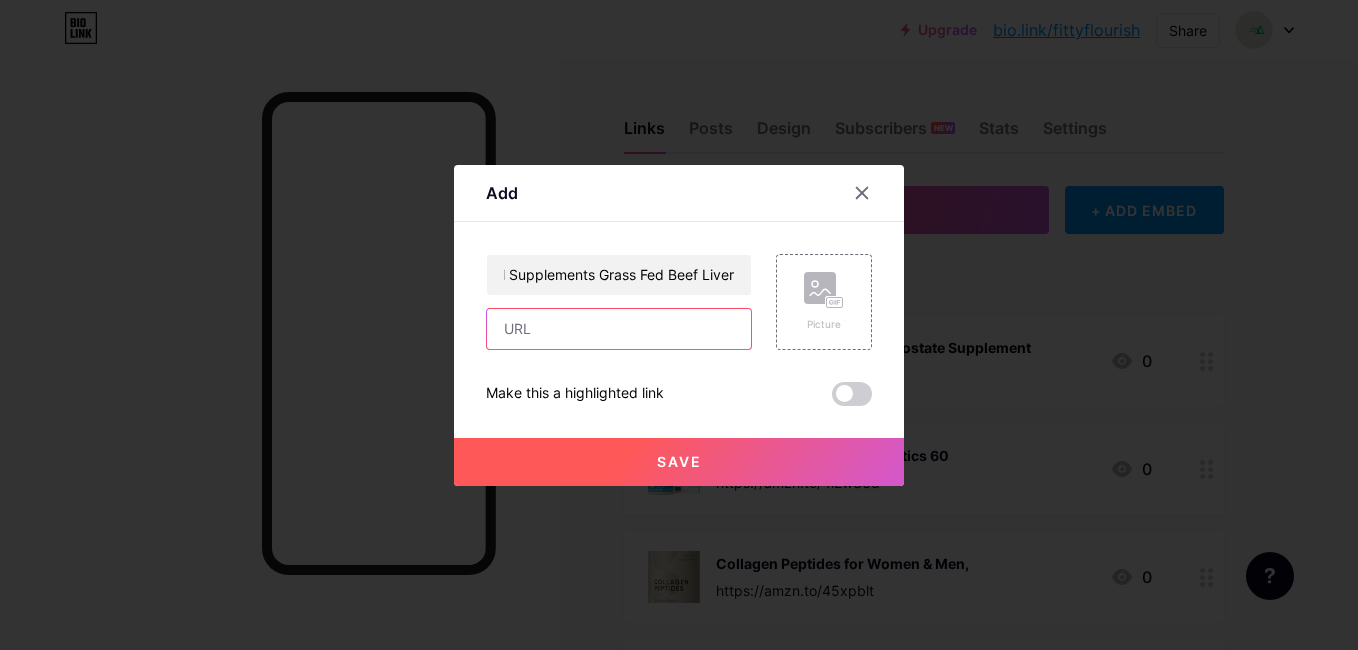 click at bounding box center [619, 329] 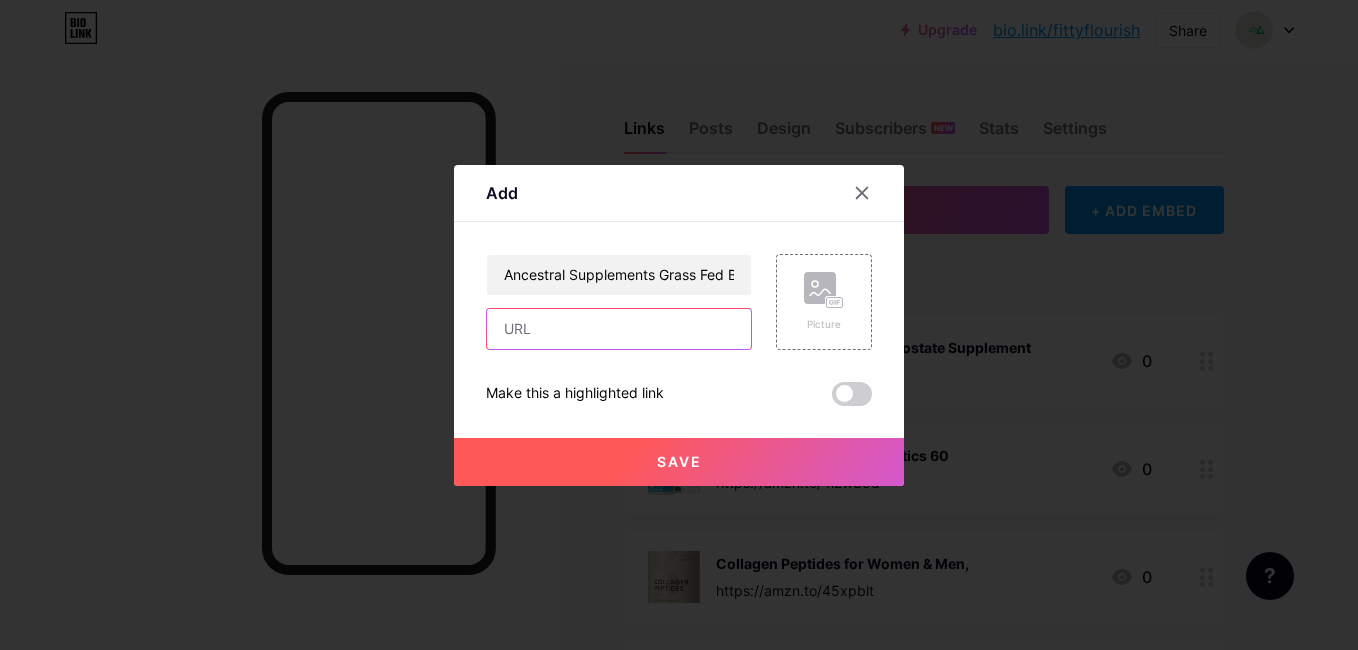 paste on "https://amzn.to/47gQMZr" 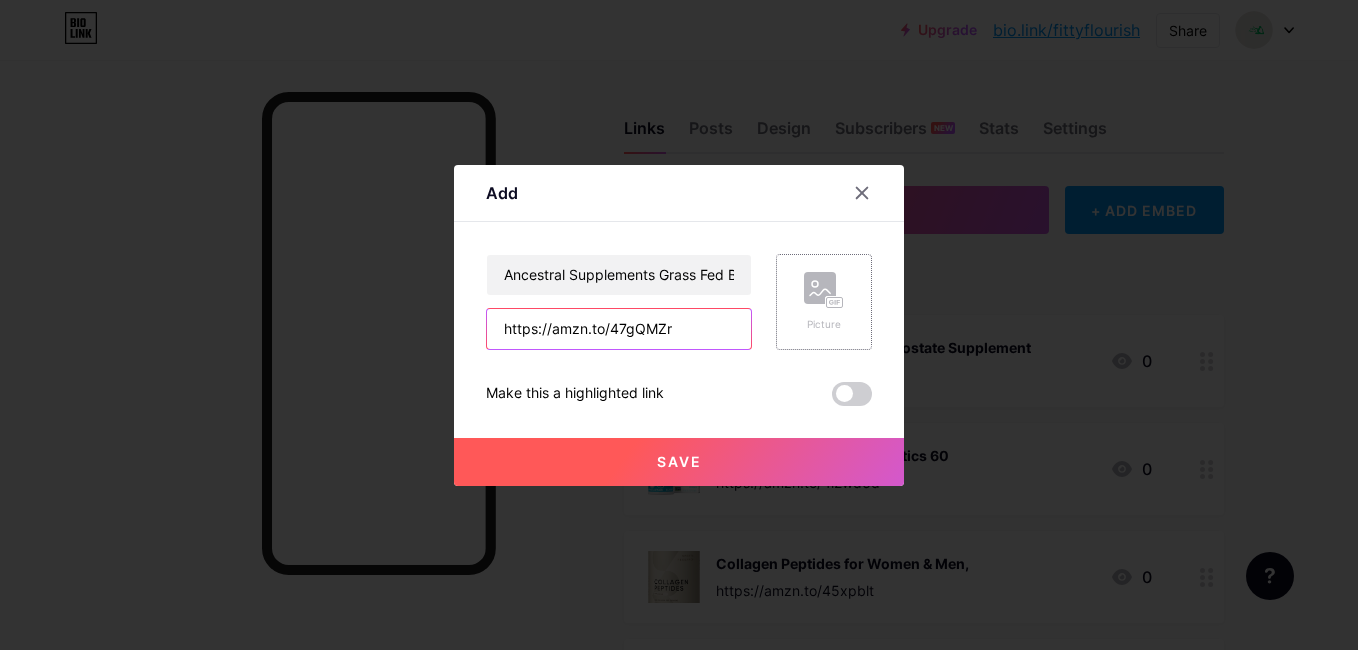 type on "https://amzn.to/47gQMZr" 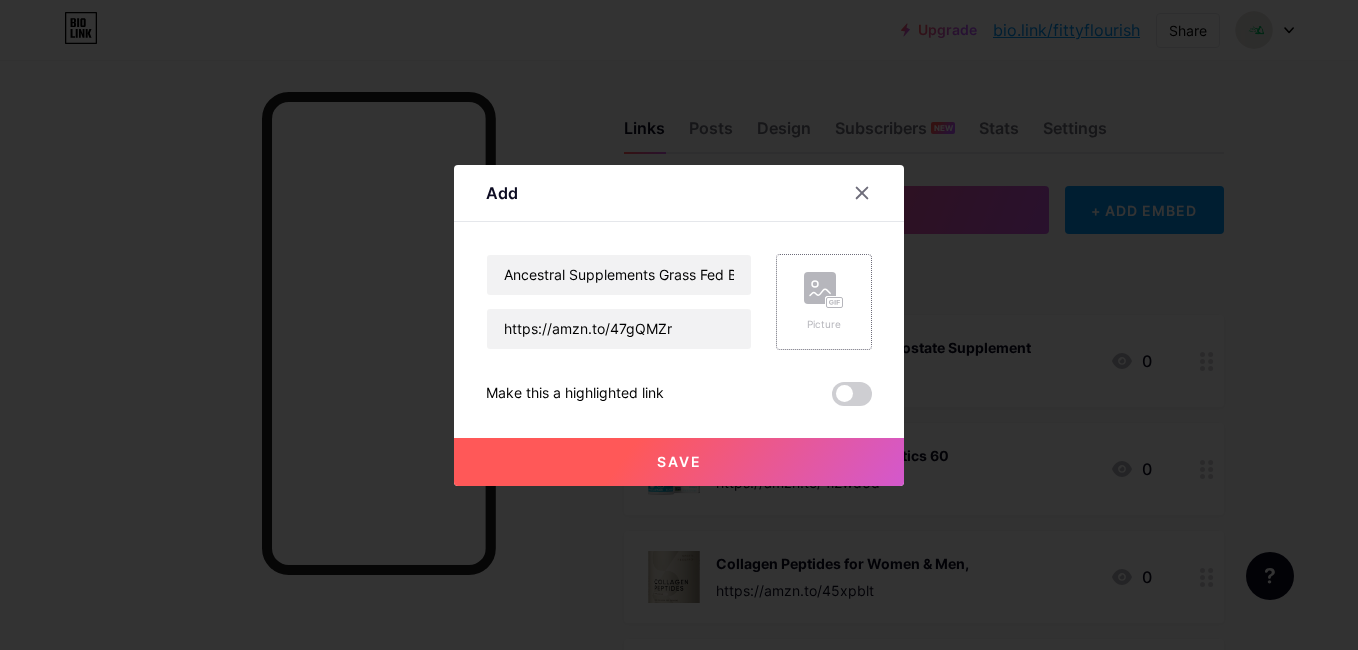 click 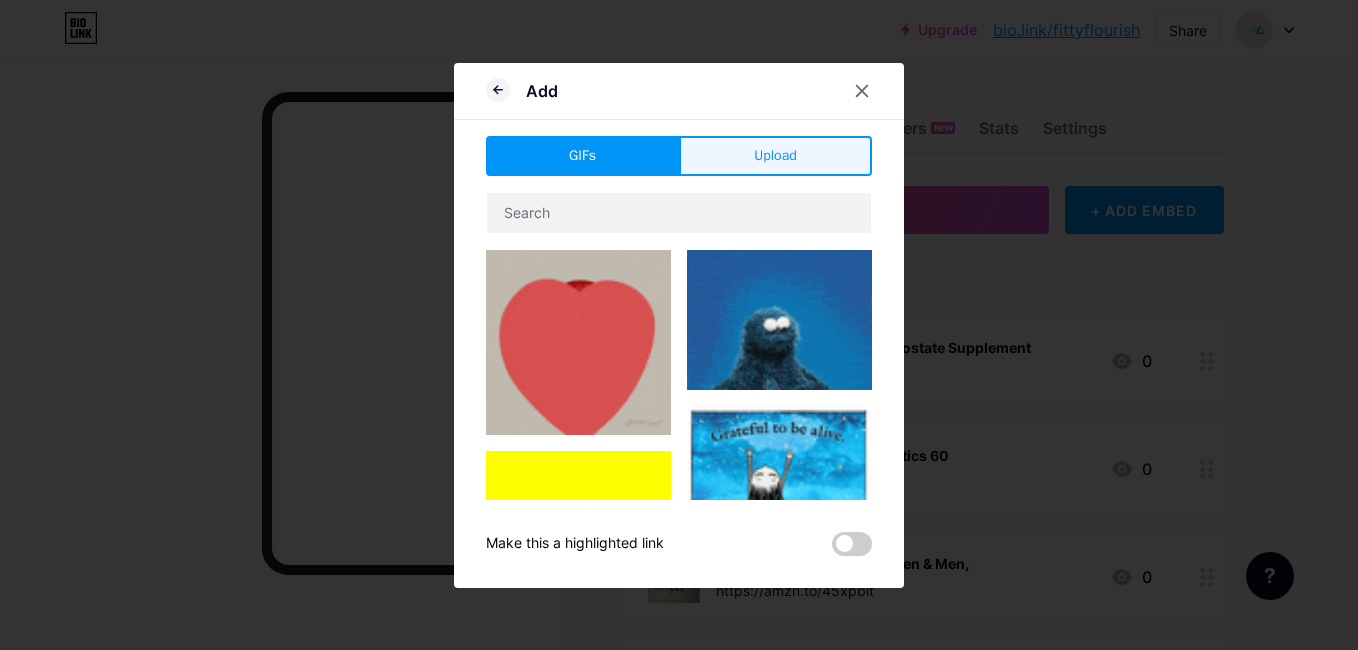 click on "Upload" at bounding box center [775, 155] 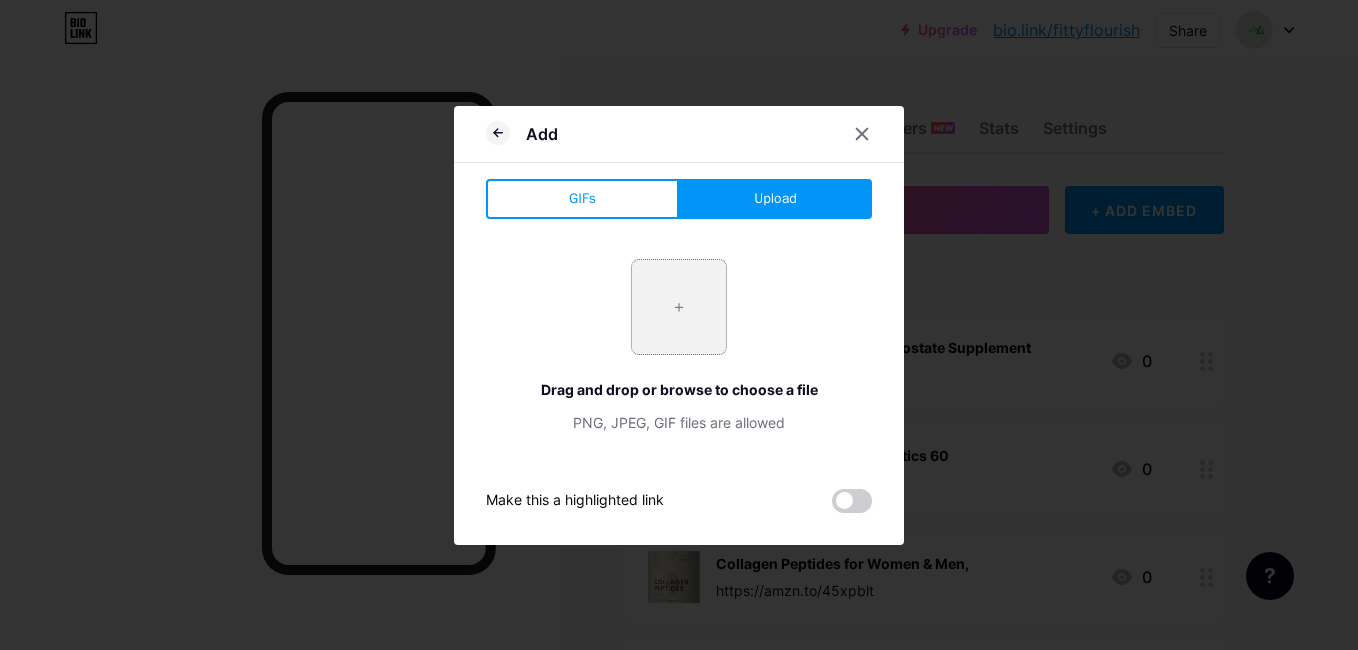 click at bounding box center (679, 307) 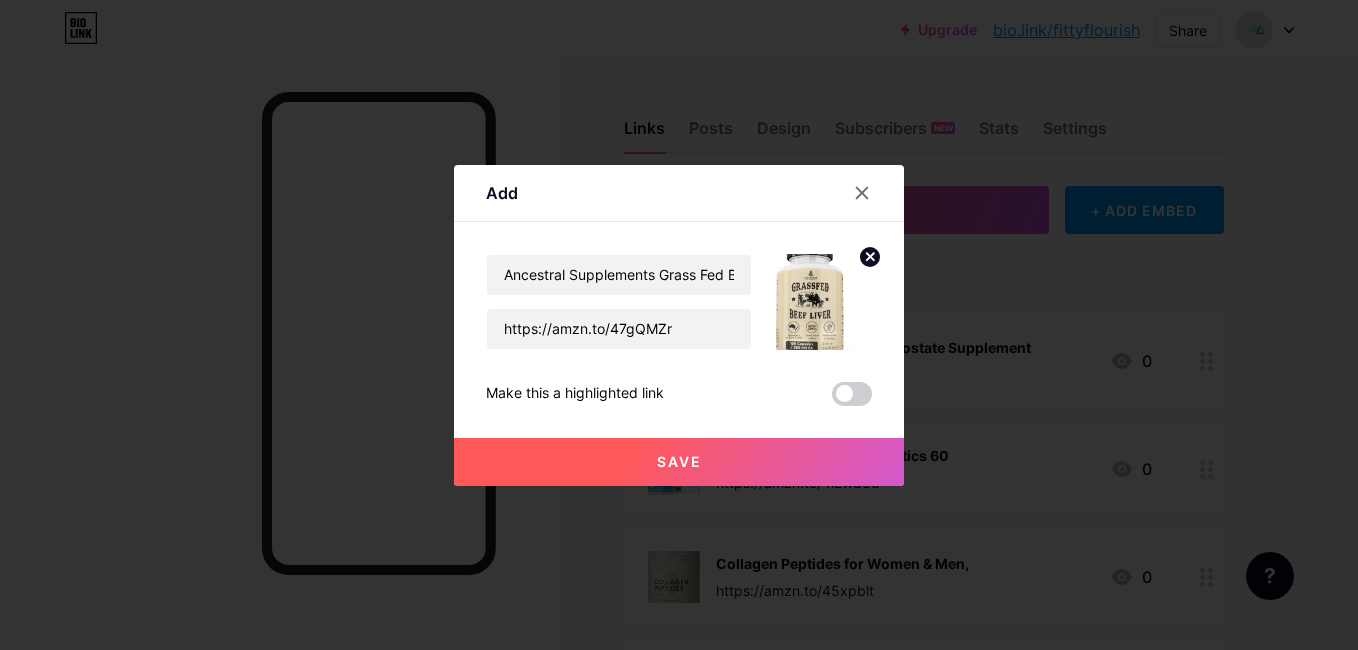 click on "Save" at bounding box center (679, 462) 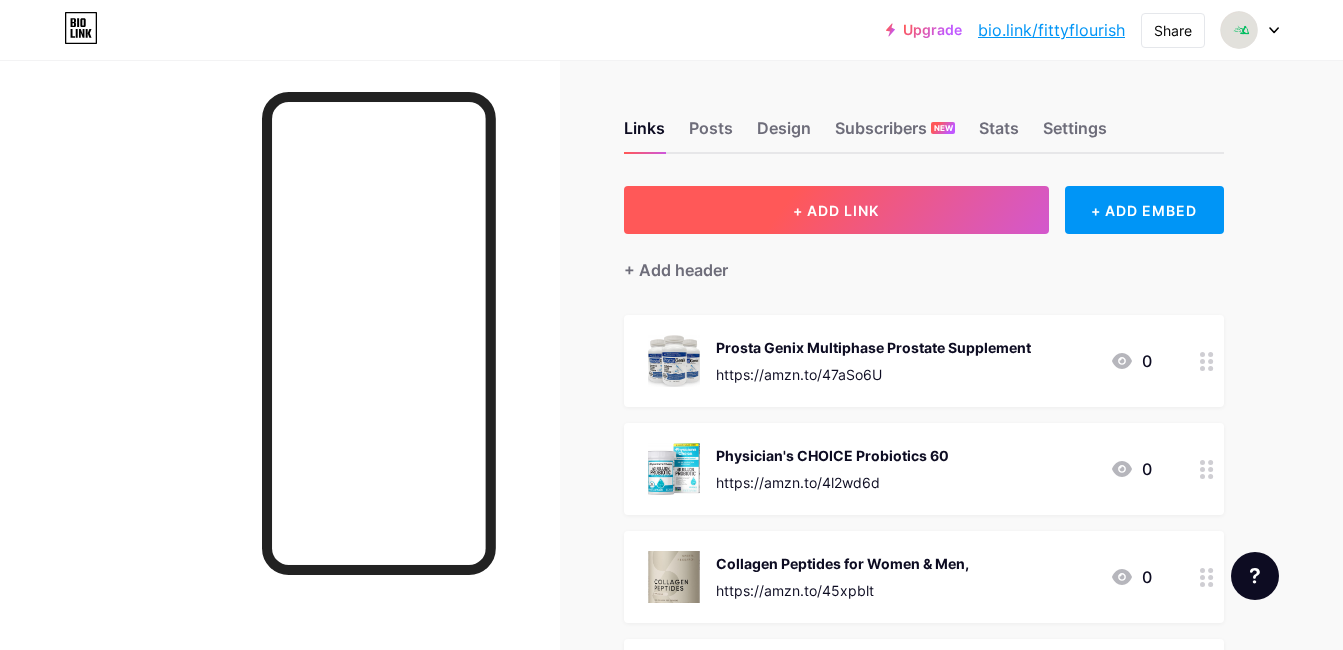 click on "+ ADD LINK" at bounding box center [836, 210] 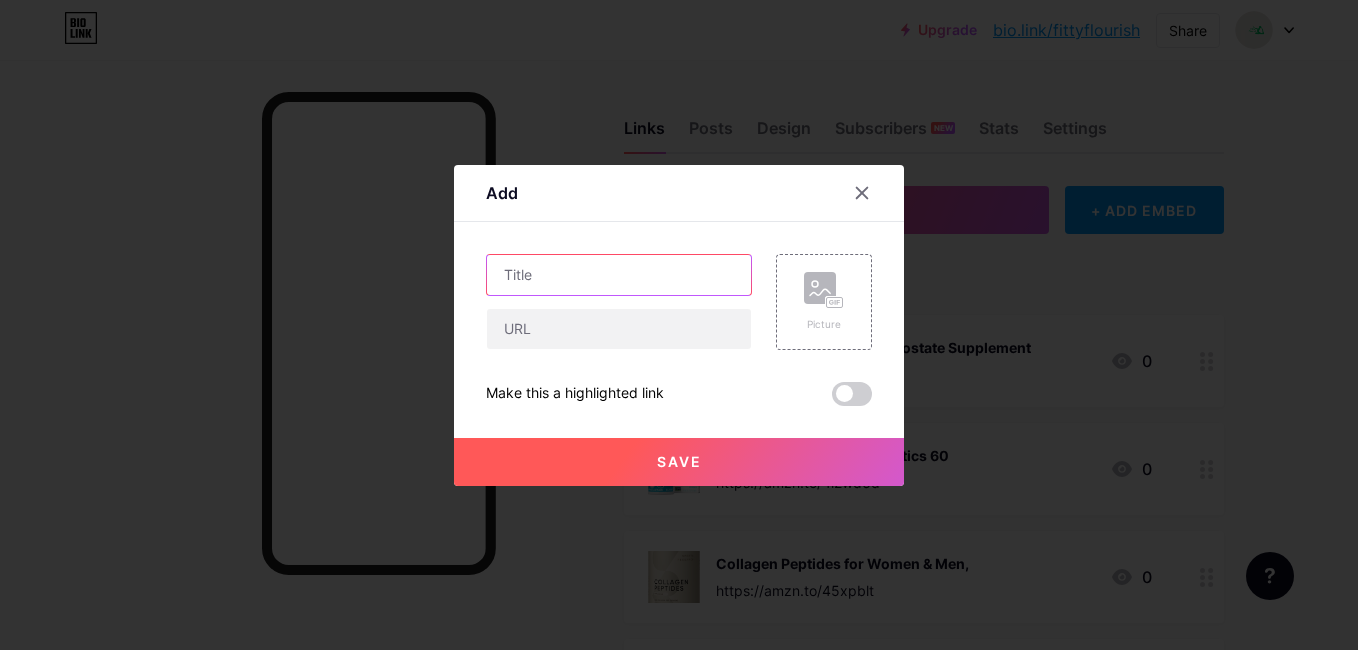 click at bounding box center [619, 275] 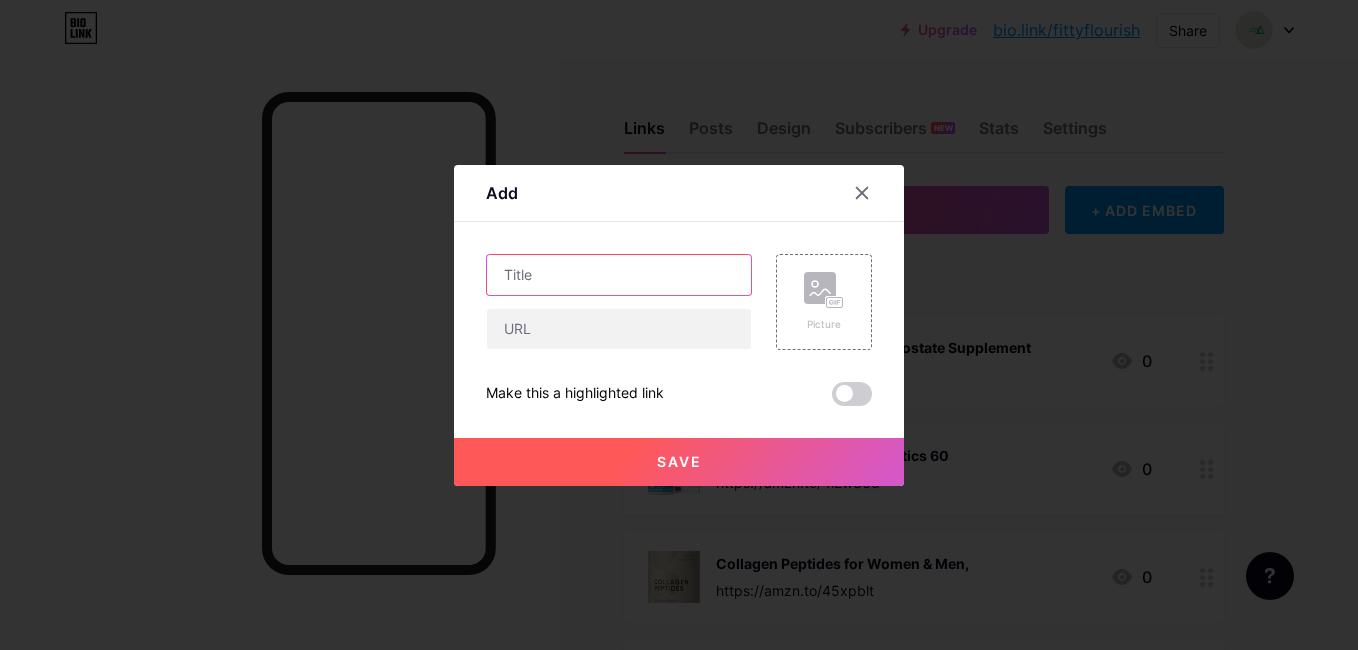paste on "Optimum Nutrition Micronized Creatine Monohydrate Capsules," 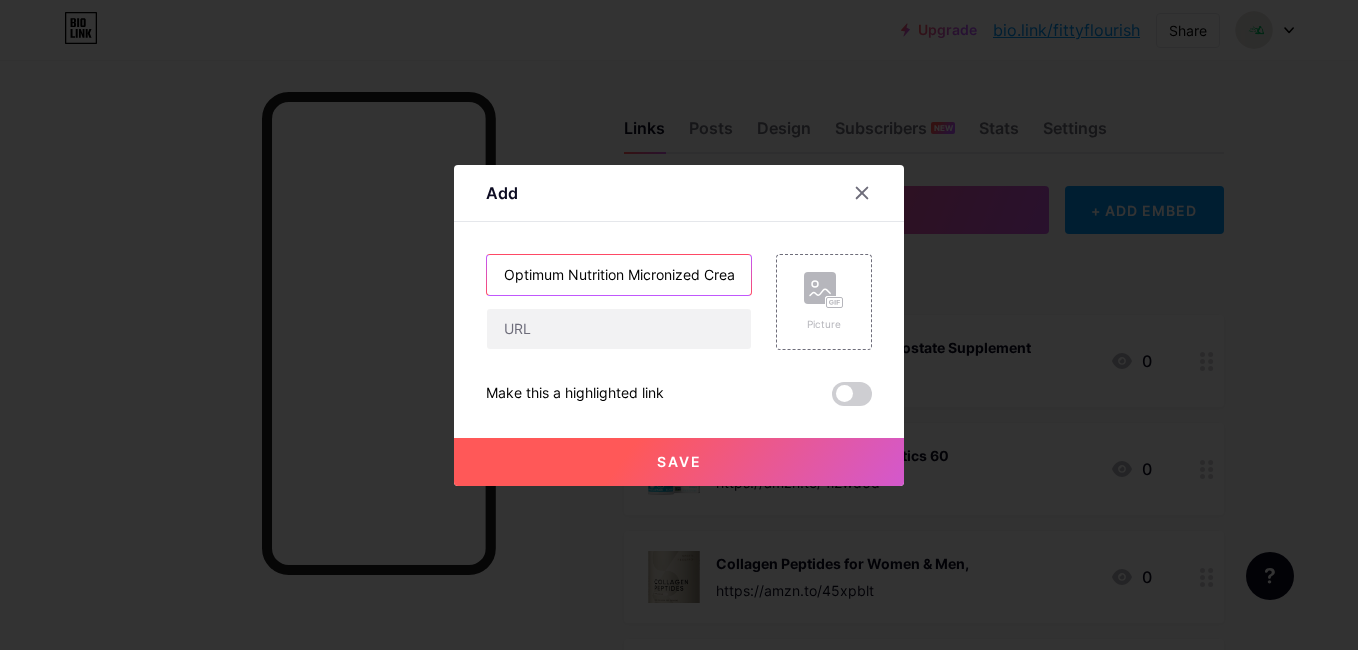 scroll, scrollTop: 0, scrollLeft: 188, axis: horizontal 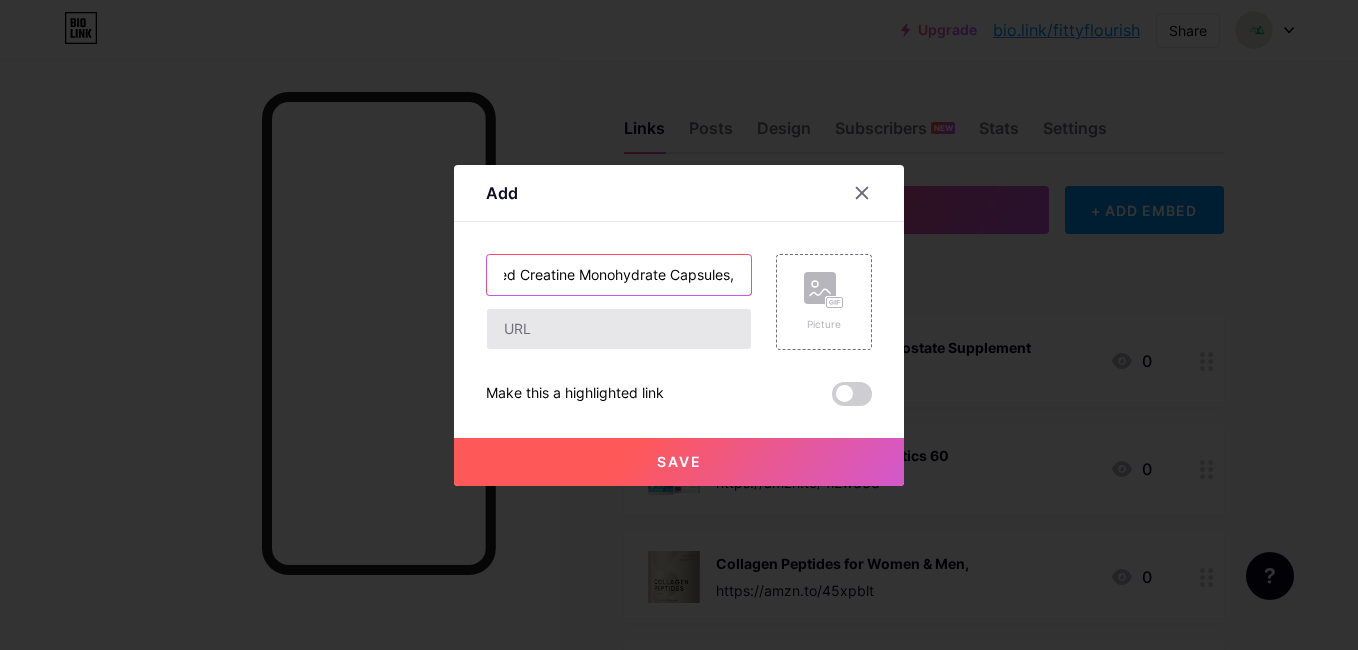 type on "Optimum Nutrition Micronized Creatine Monohydrate Capsules," 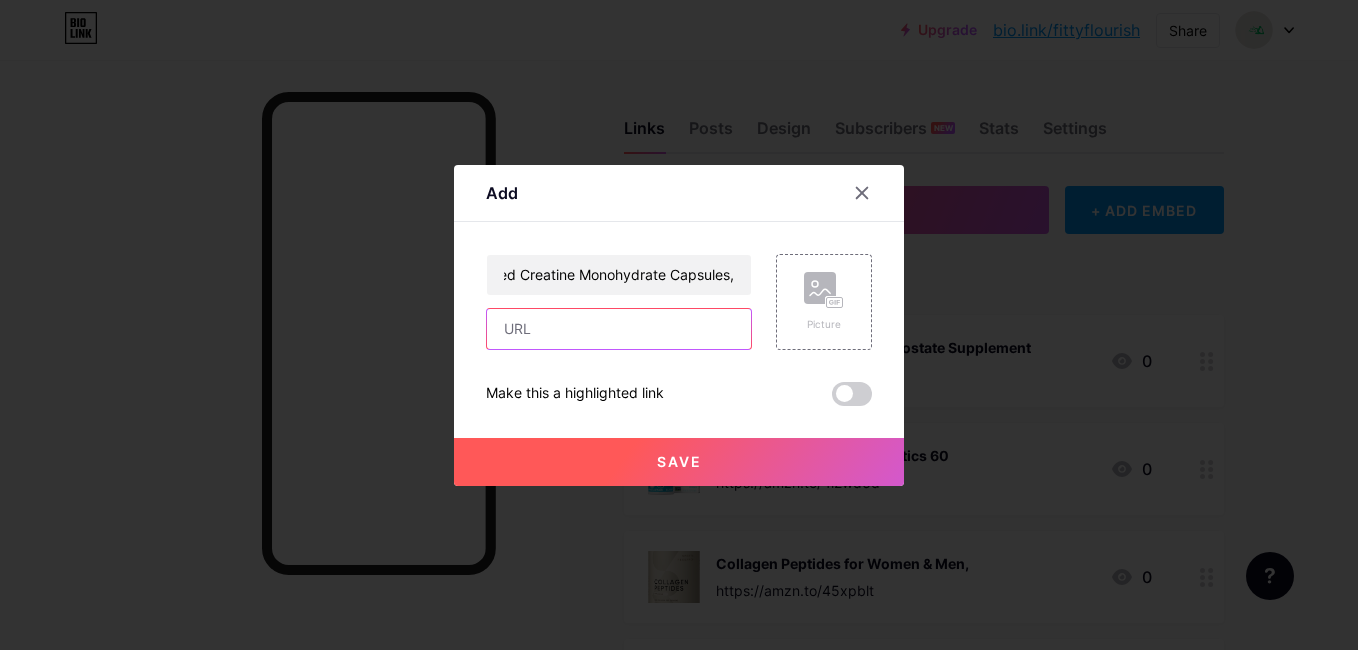 scroll, scrollTop: 0, scrollLeft: 0, axis: both 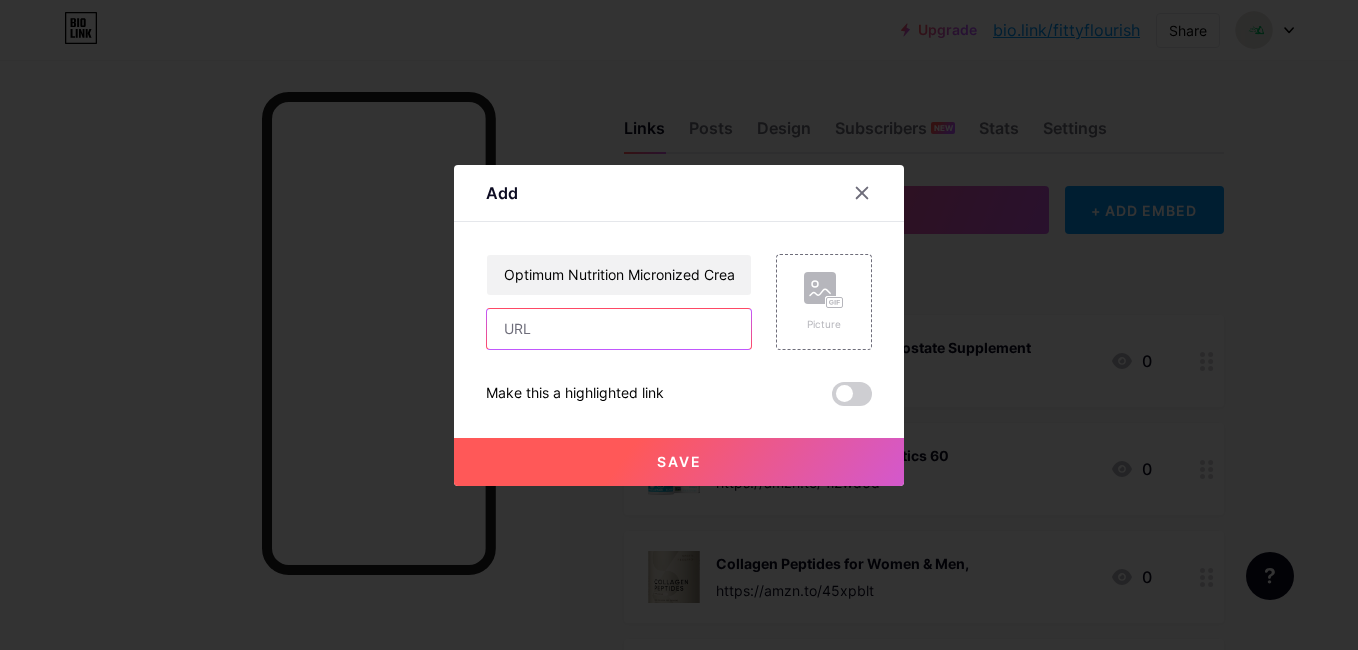 click at bounding box center (619, 329) 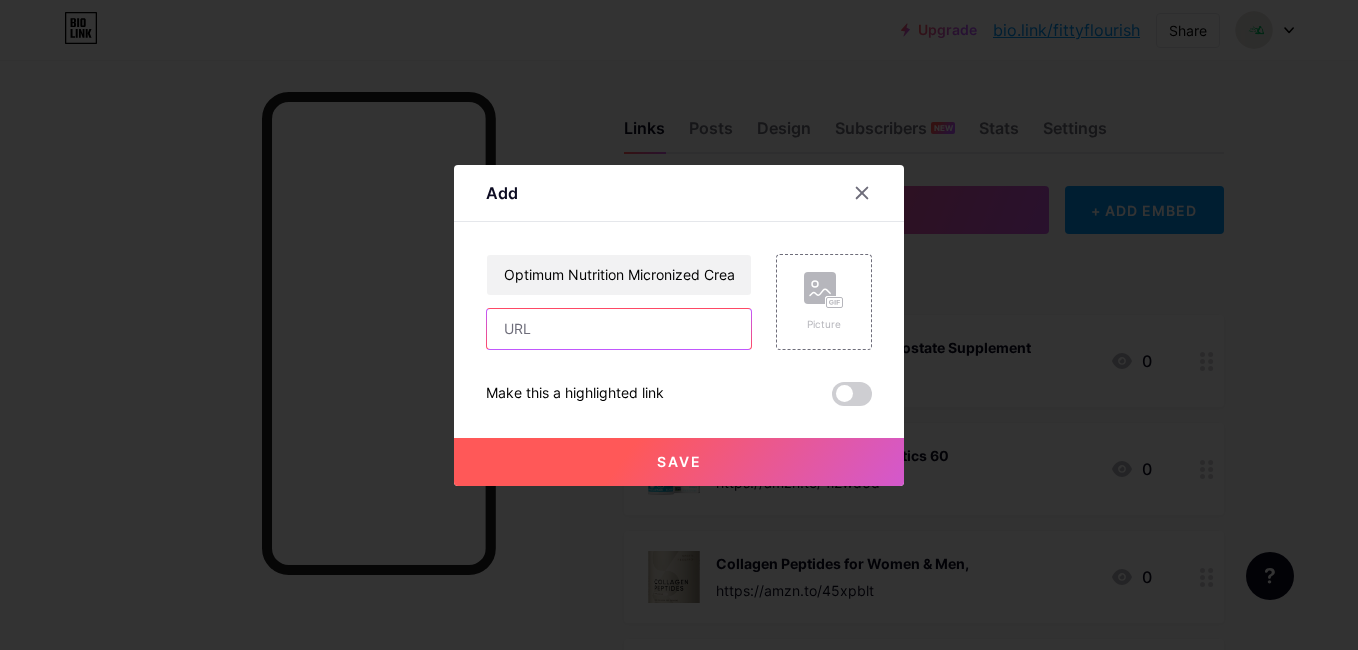 paste on "https://amzn.to/3GYlfRz" 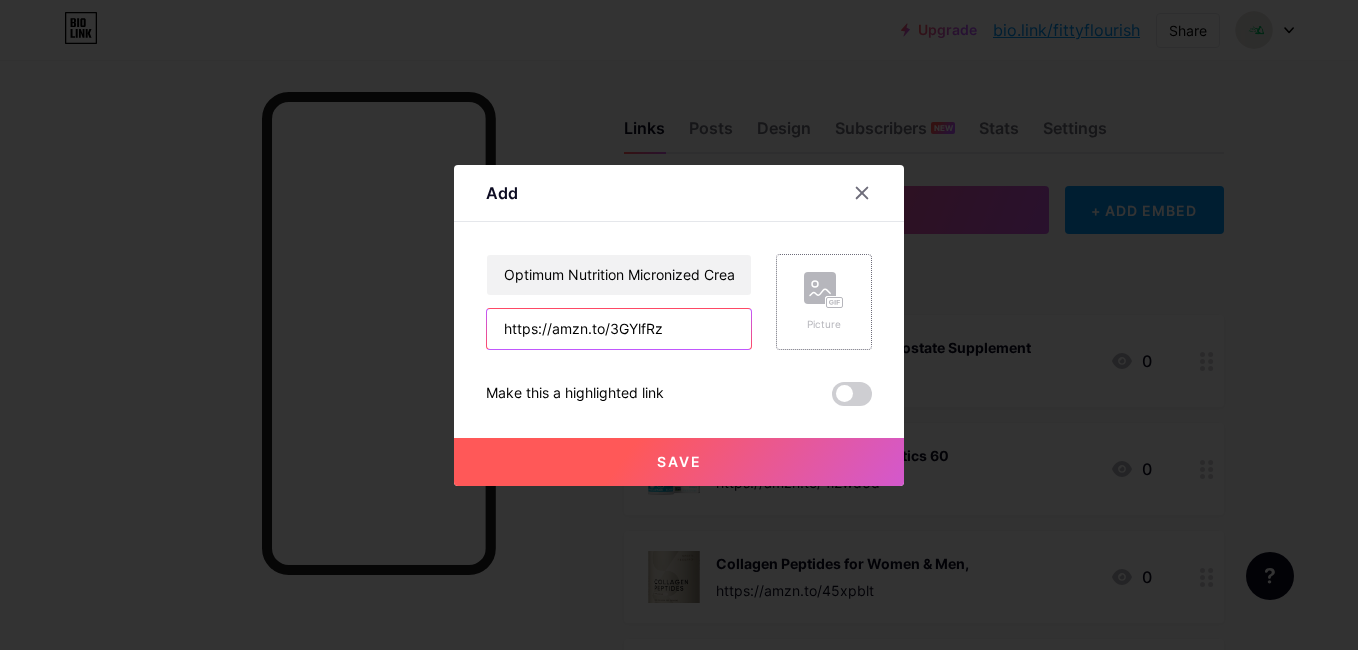 type on "https://amzn.to/3GYlfRz" 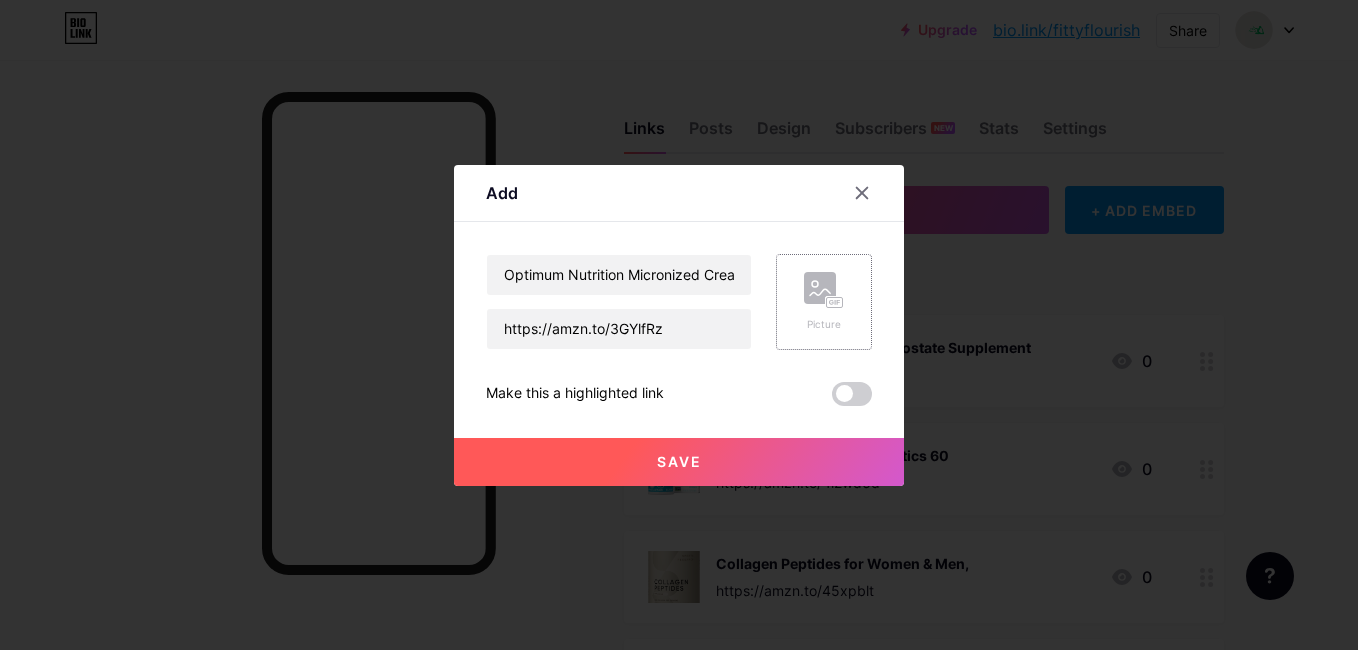 click 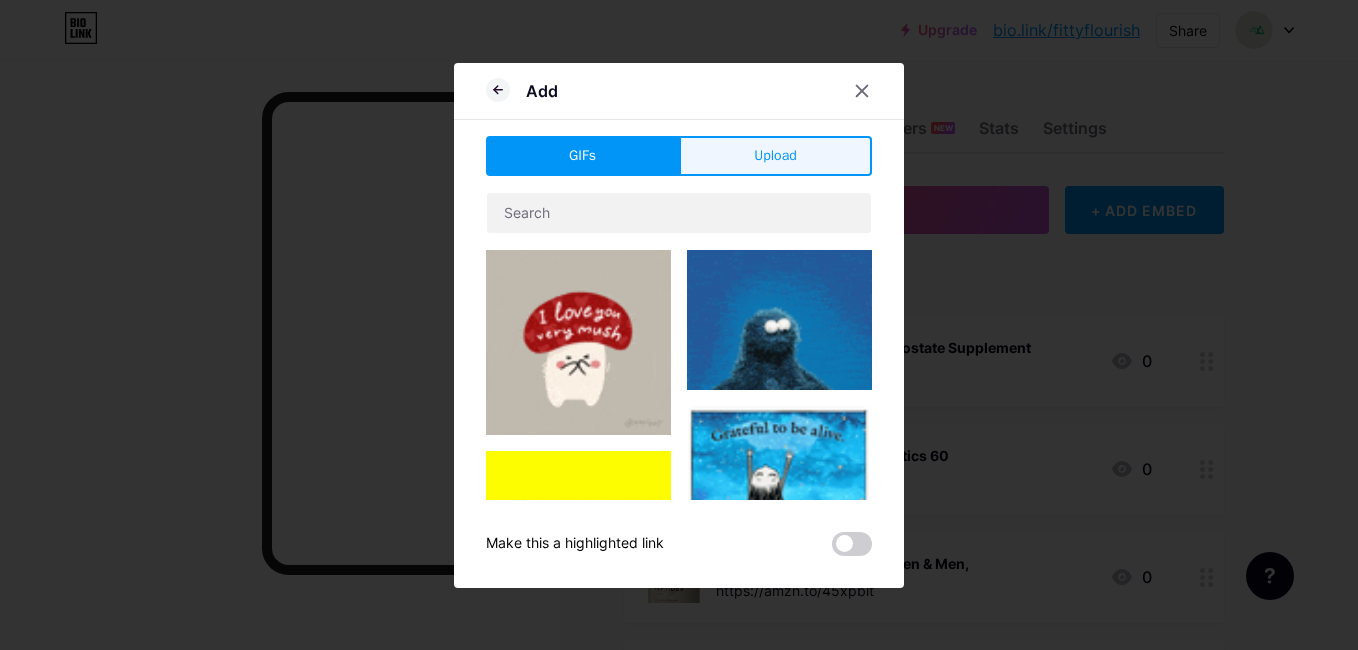 click on "Upload" at bounding box center [775, 155] 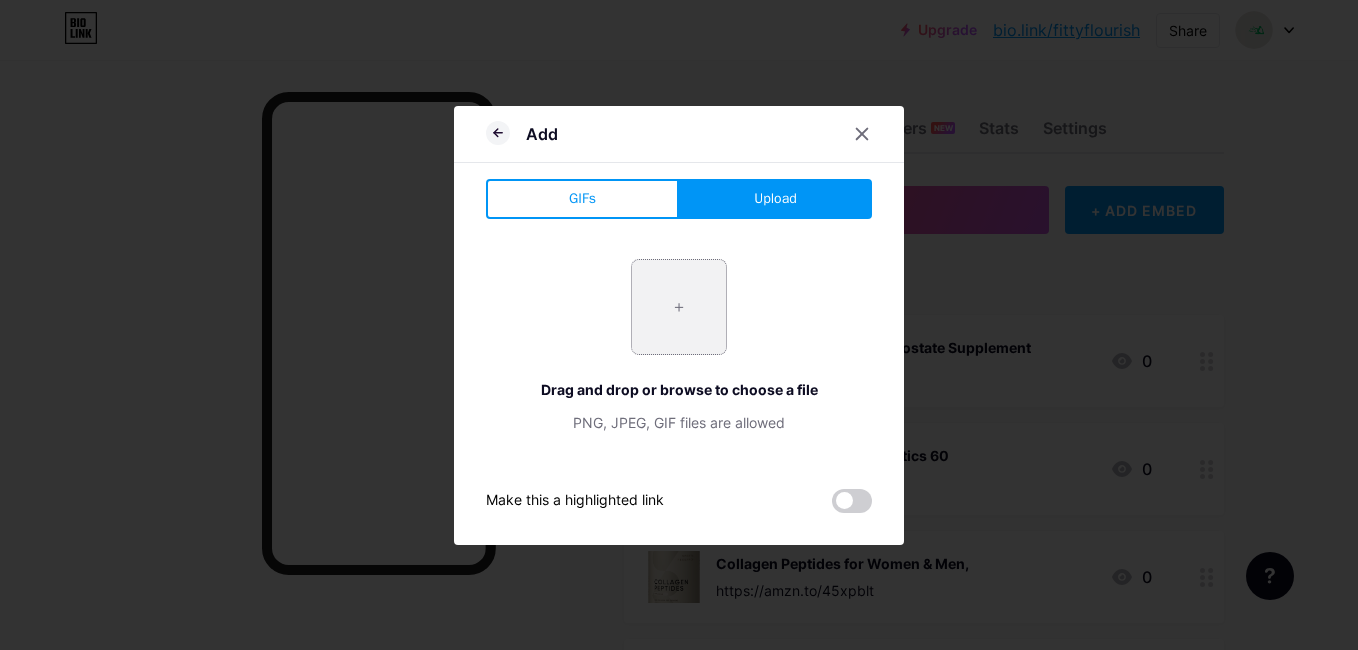 click at bounding box center (679, 307) 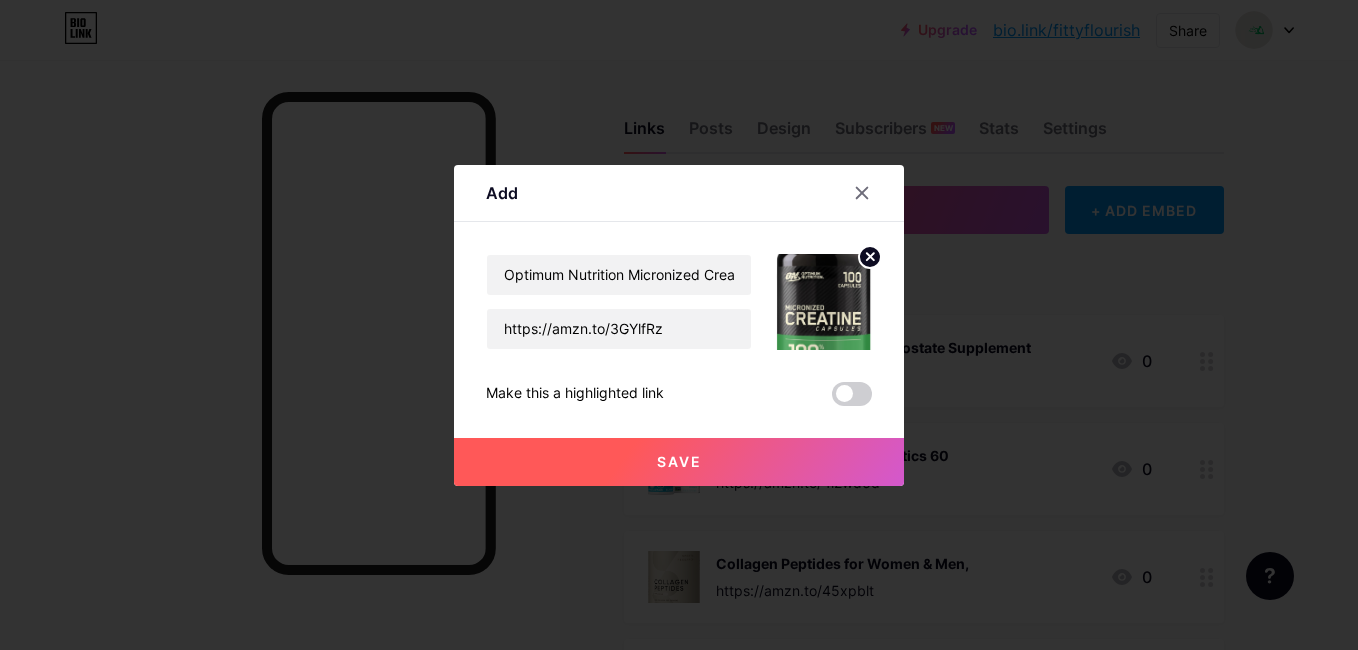 click on "Save" at bounding box center (679, 462) 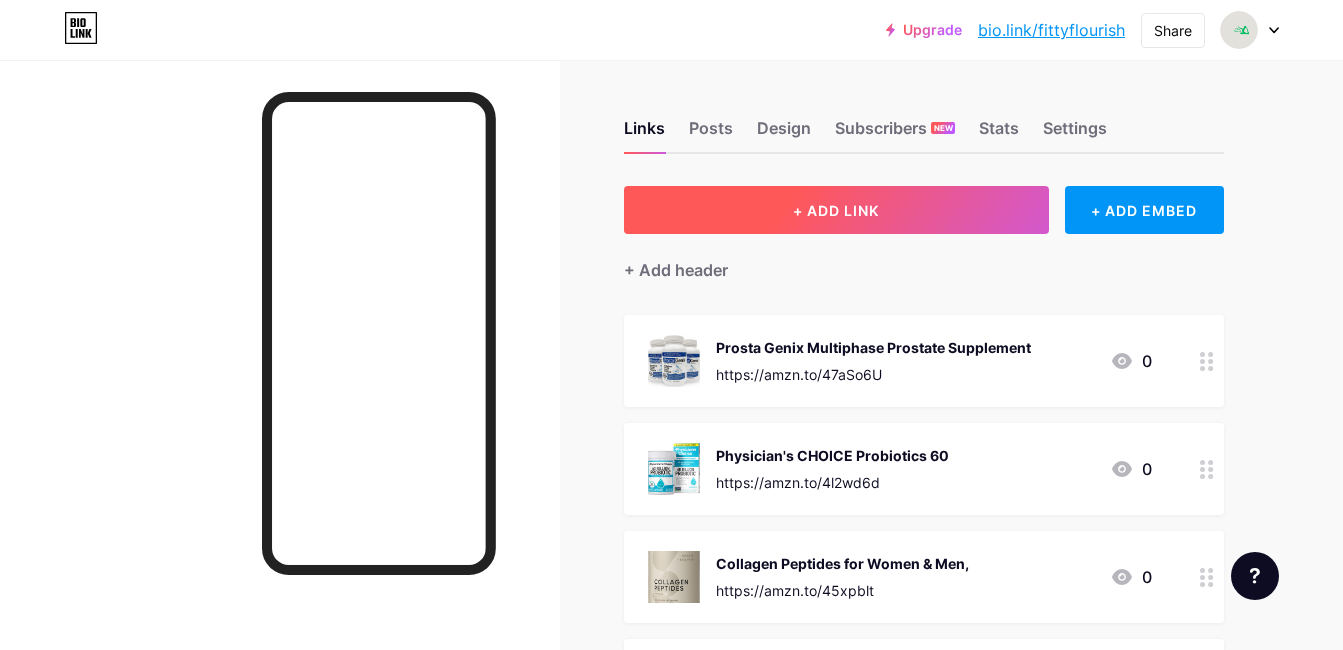 click on "+ ADD LINK" at bounding box center (836, 210) 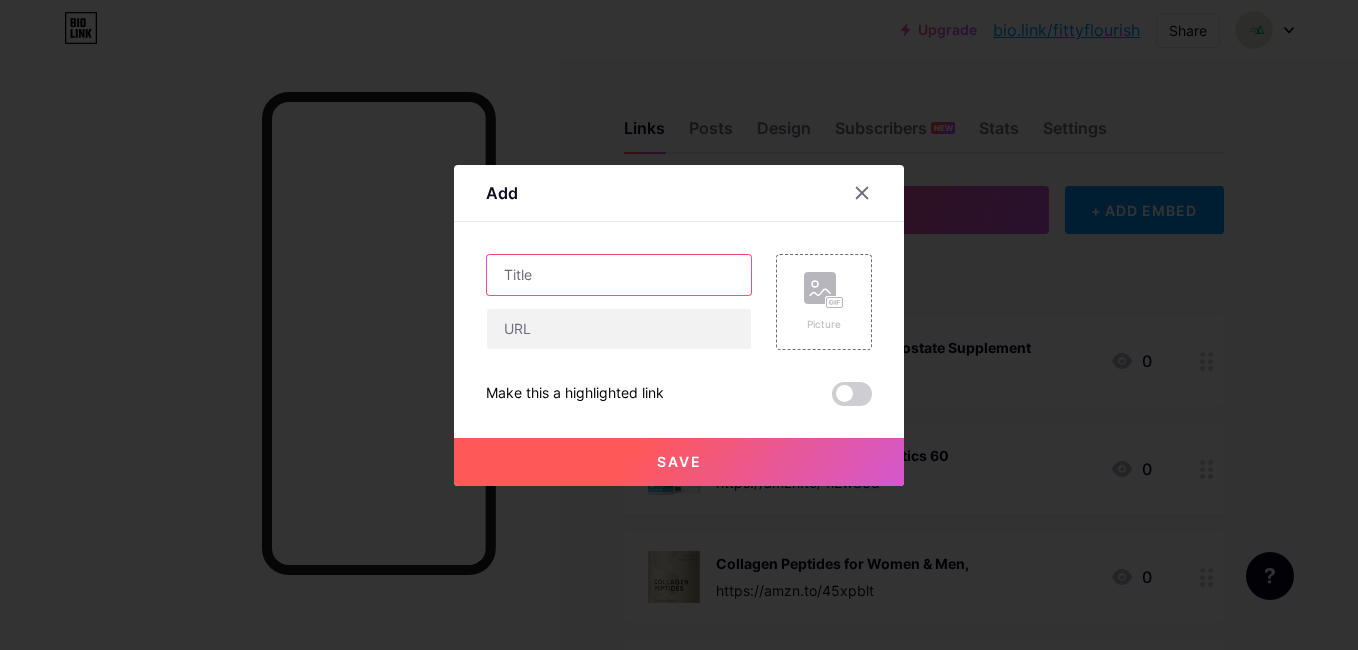 click at bounding box center [619, 275] 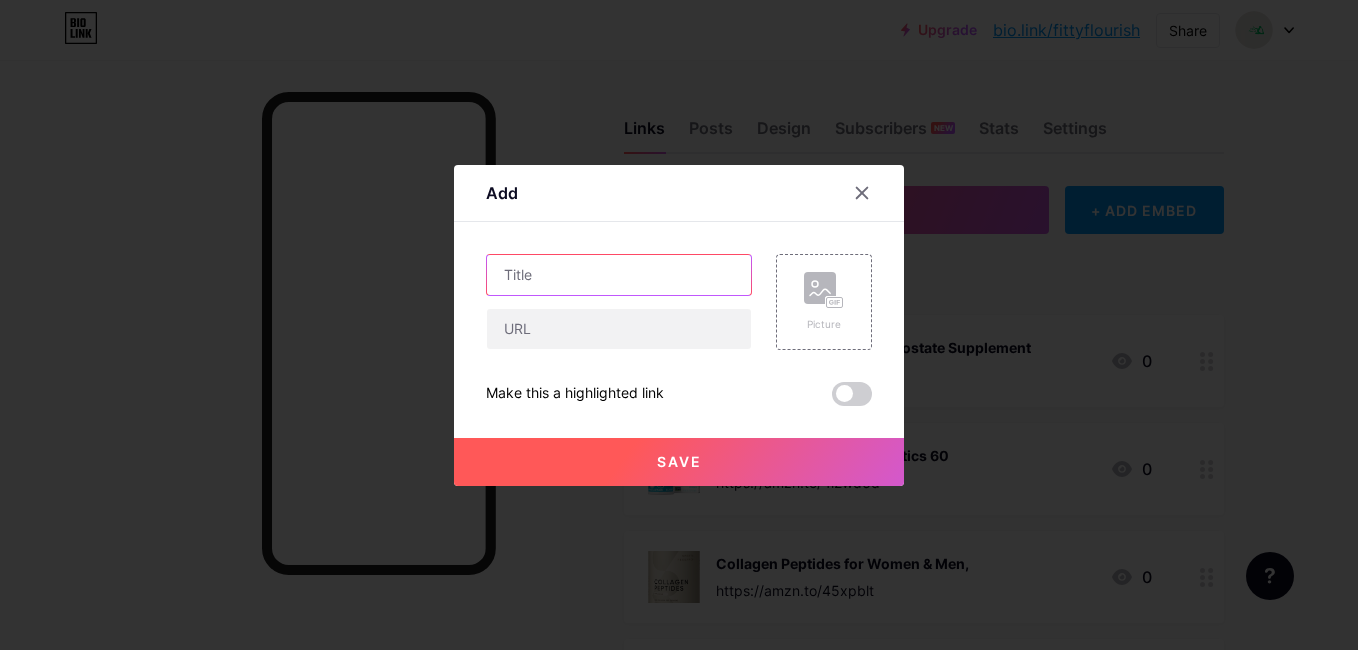 paste on "Pilates Ring Circle Set 15 Pcs Exercise Equipment" 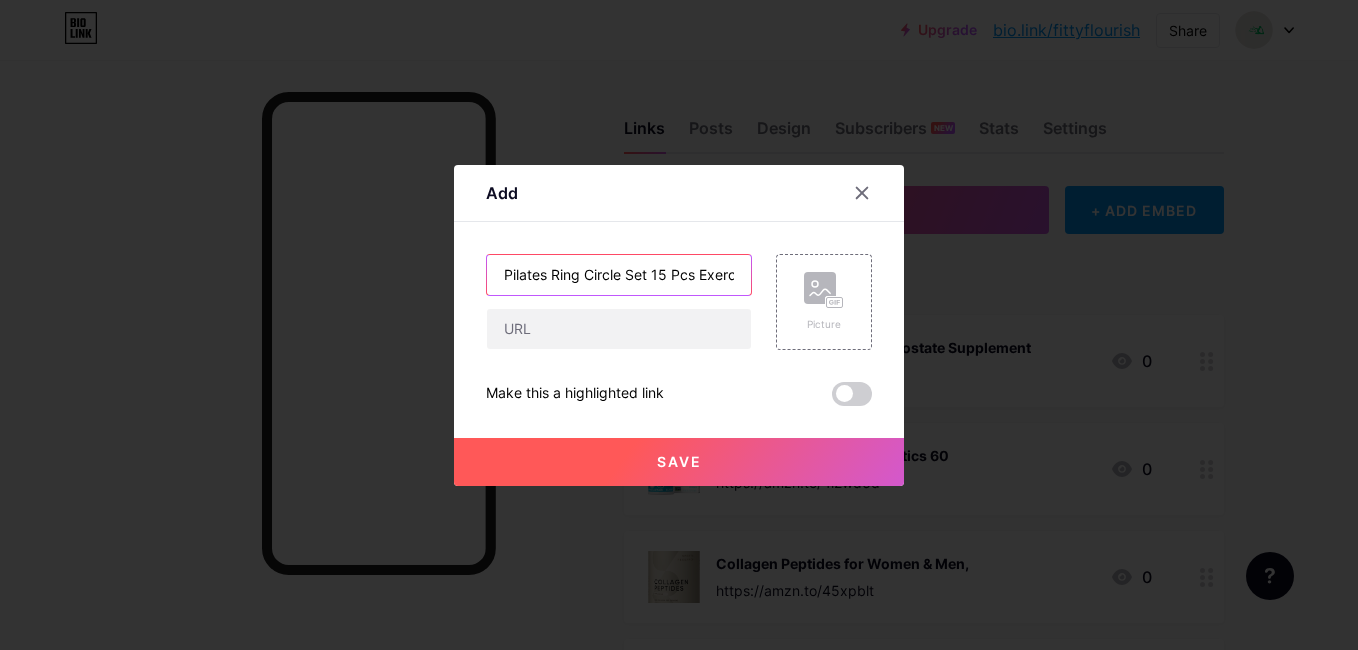 scroll, scrollTop: 0, scrollLeft: 95, axis: horizontal 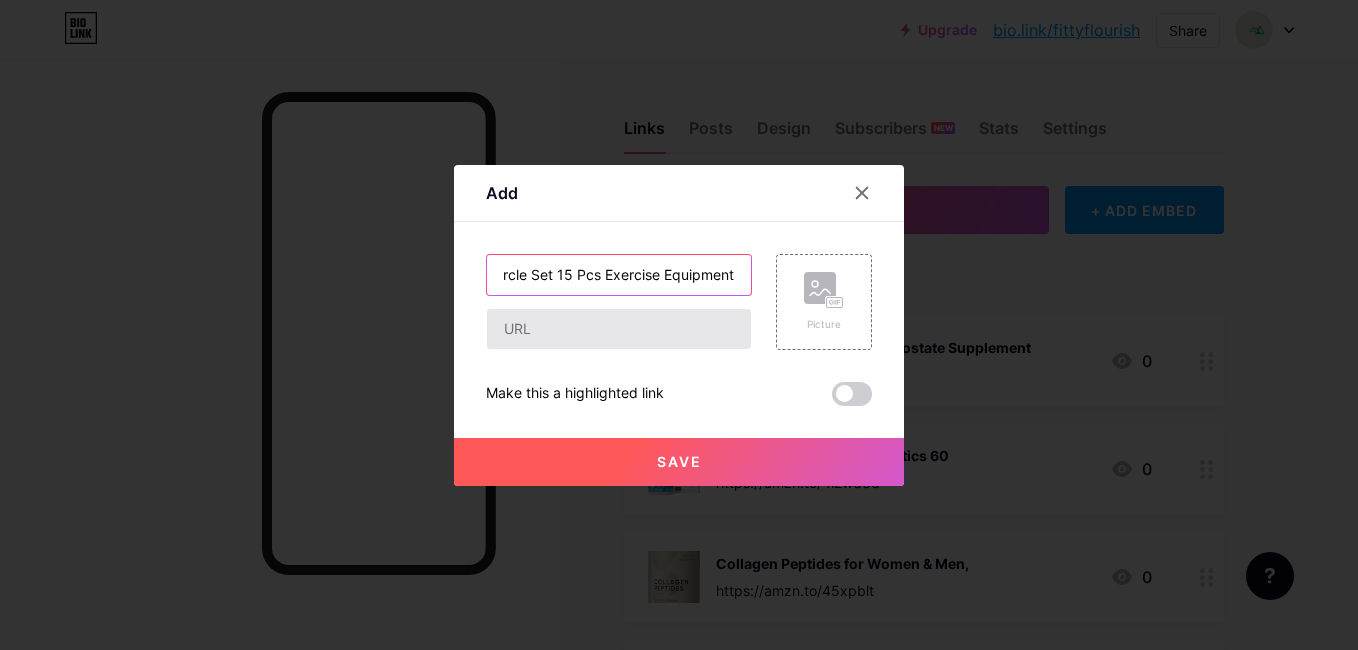 type on "Pilates Ring Circle Set 15 Pcs Exercise Equipment" 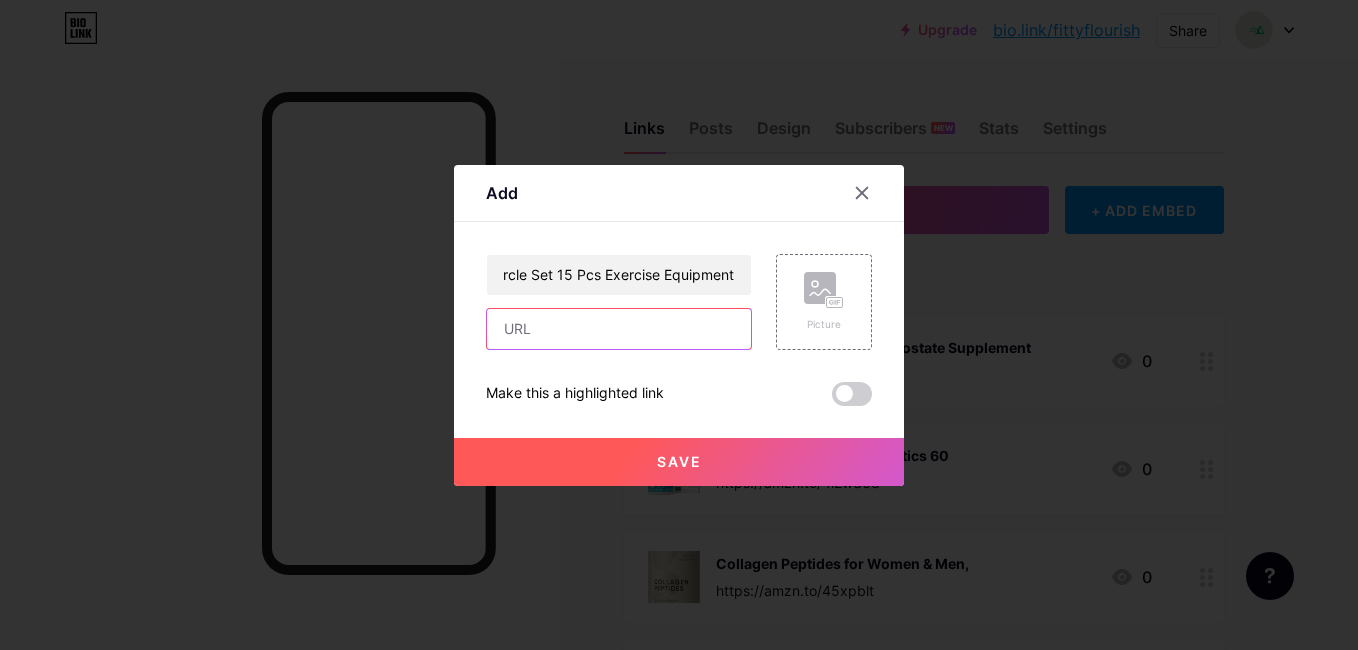 click at bounding box center (619, 329) 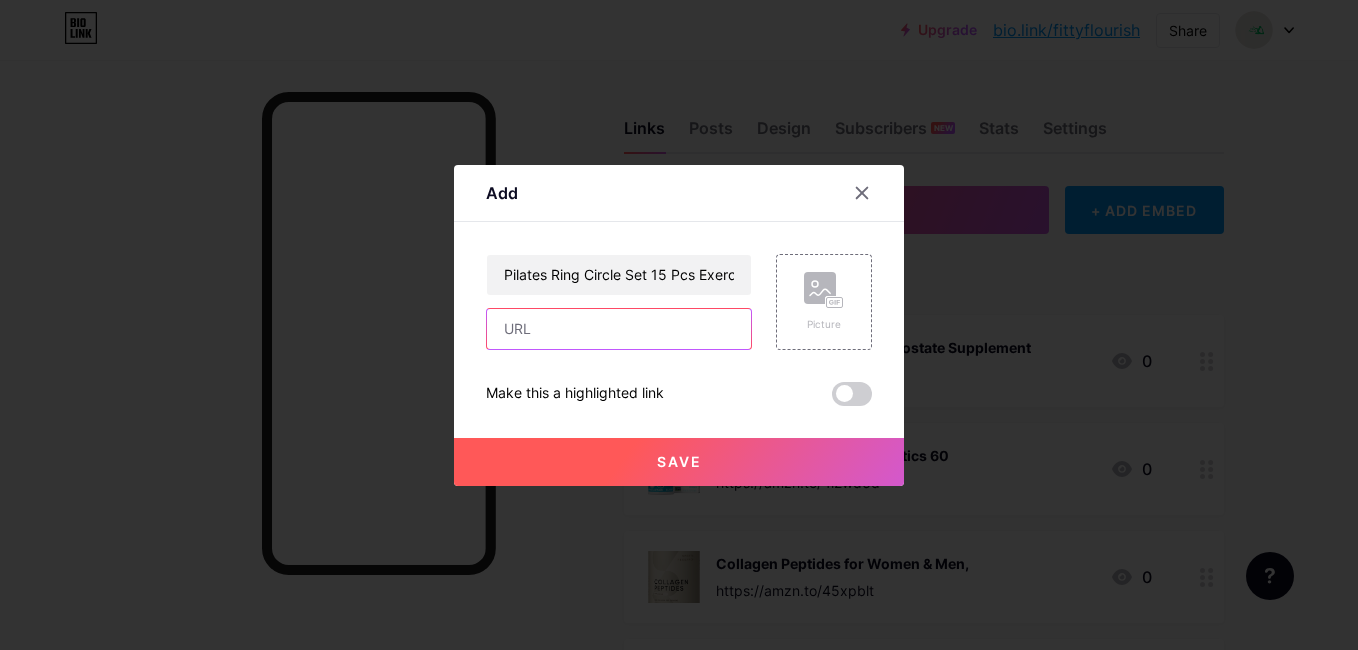 paste on "https://amzn.to/4mm6Zkg" 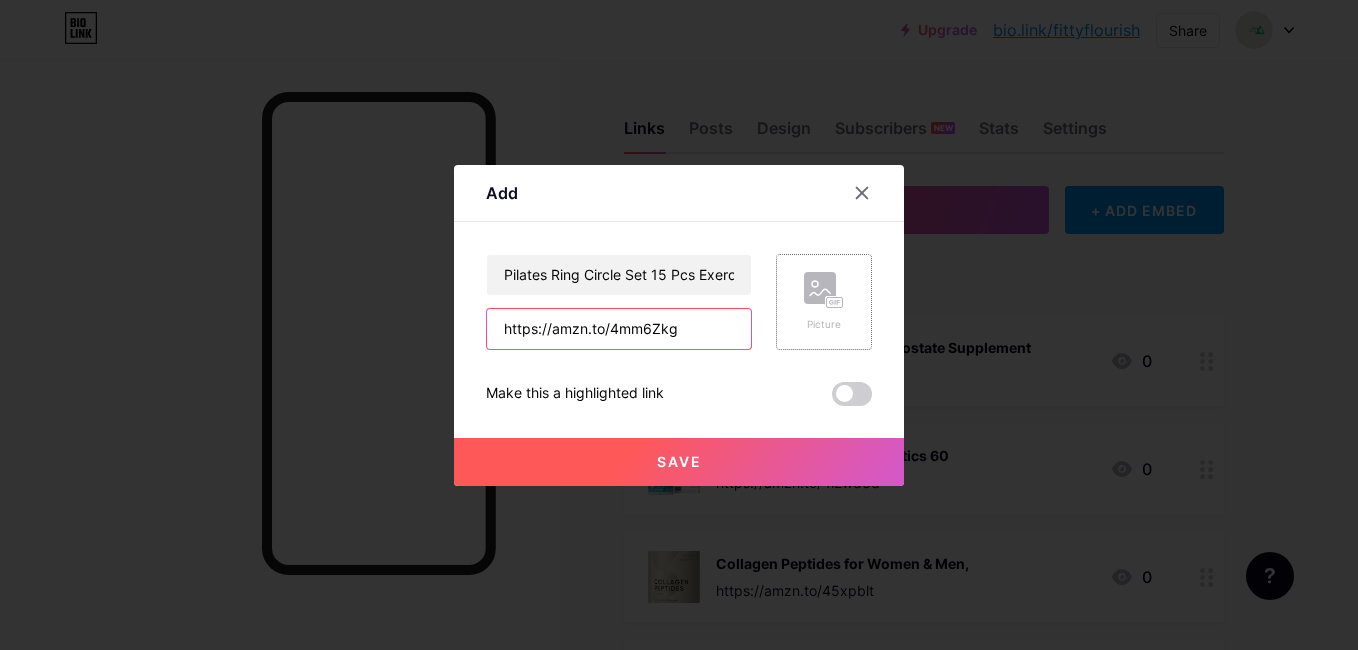 type on "https://amzn.to/4mm6Zkg" 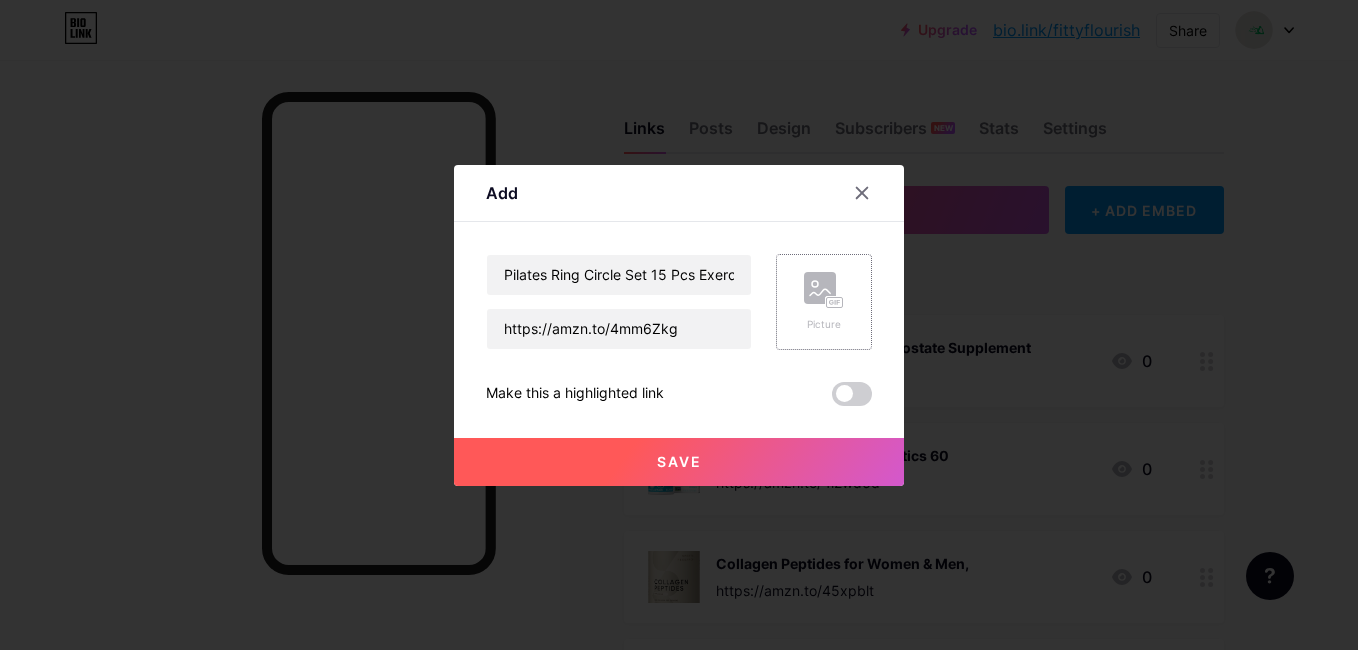 click on "Picture" at bounding box center (824, 302) 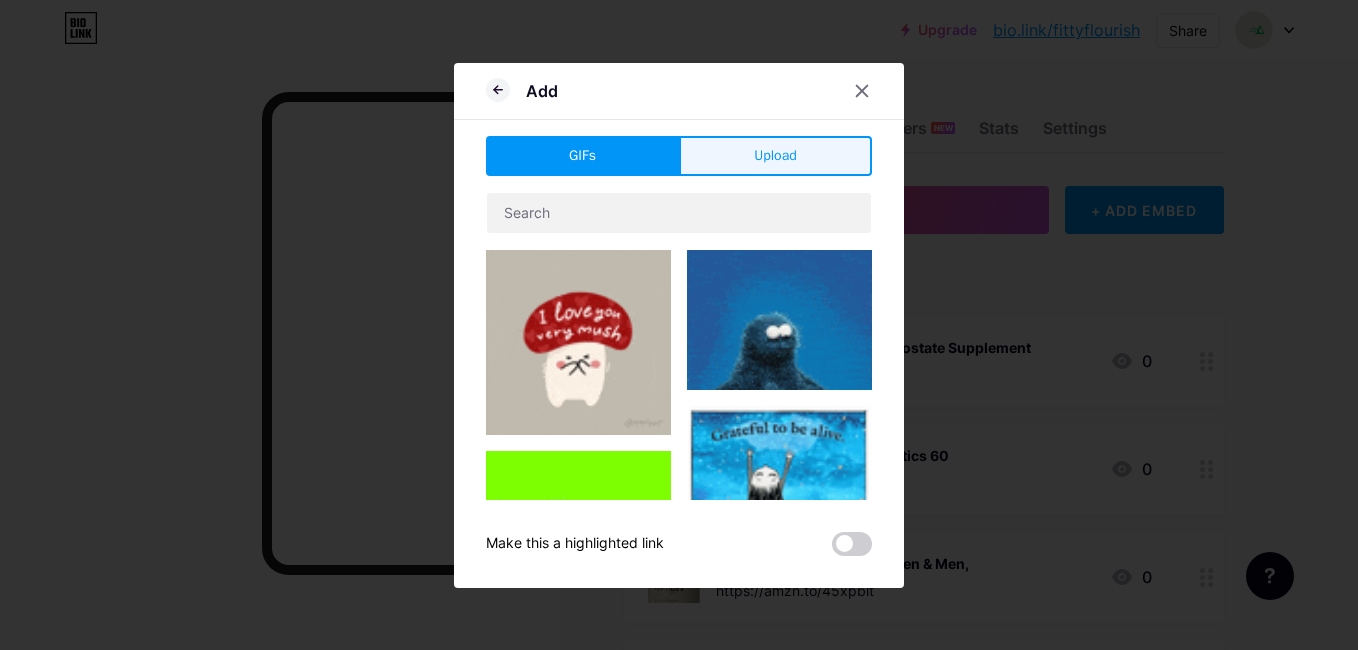 click on "Upload" at bounding box center (775, 155) 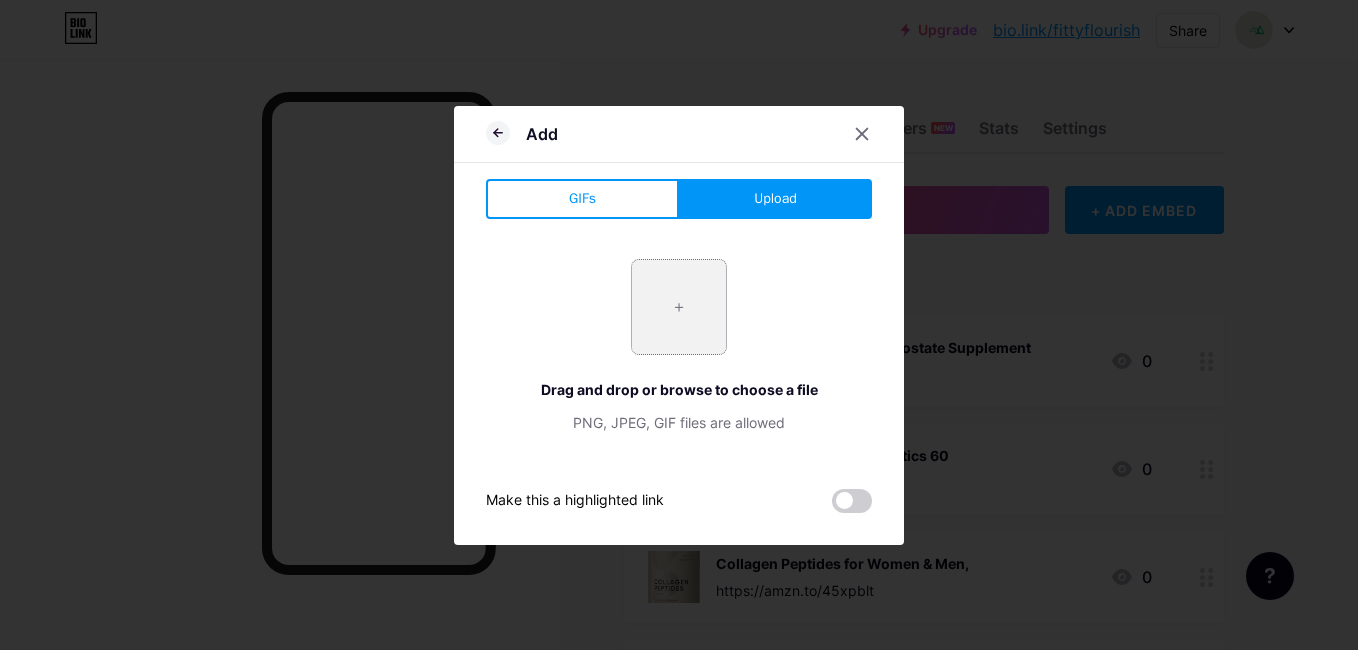 click at bounding box center [679, 307] 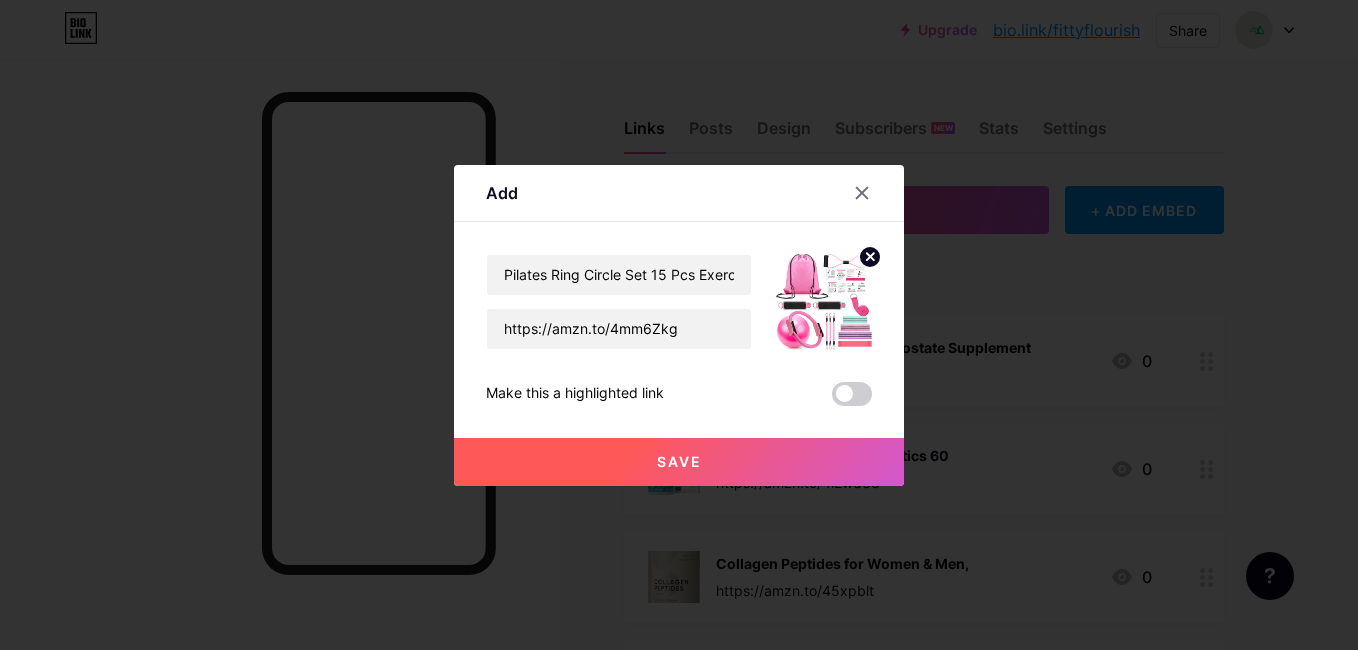 click on "Save" at bounding box center [679, 462] 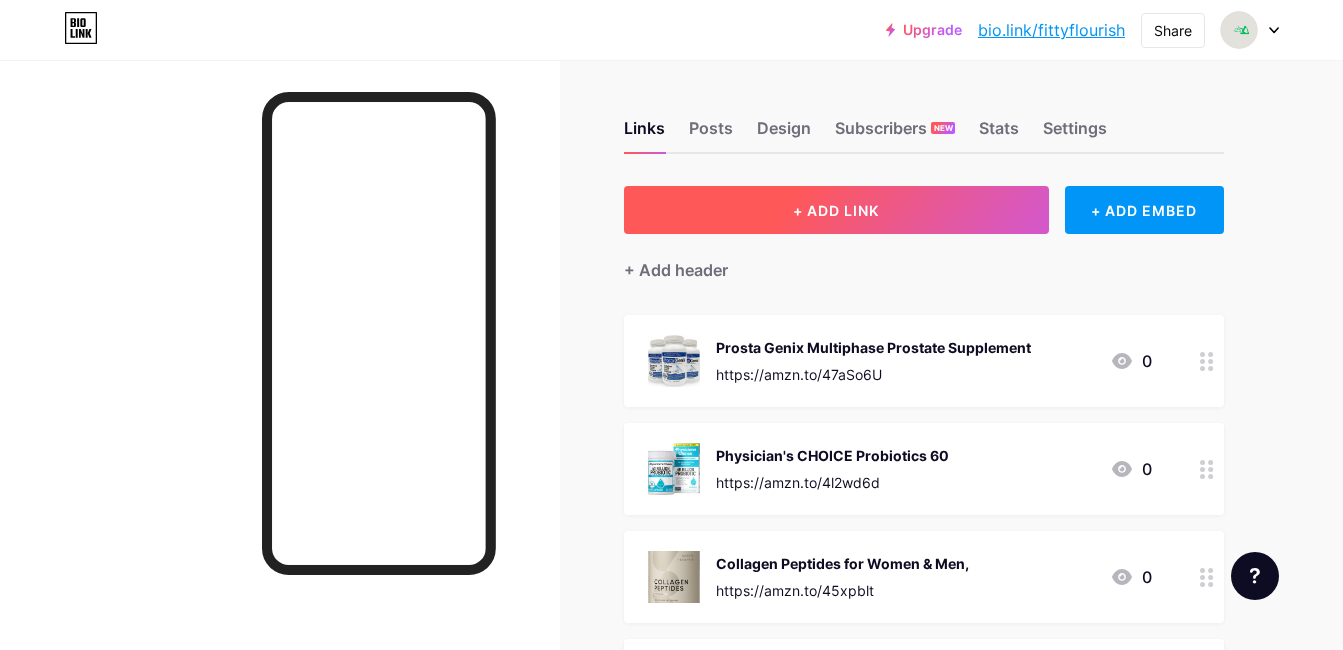 click on "+ ADD LINK" at bounding box center (836, 210) 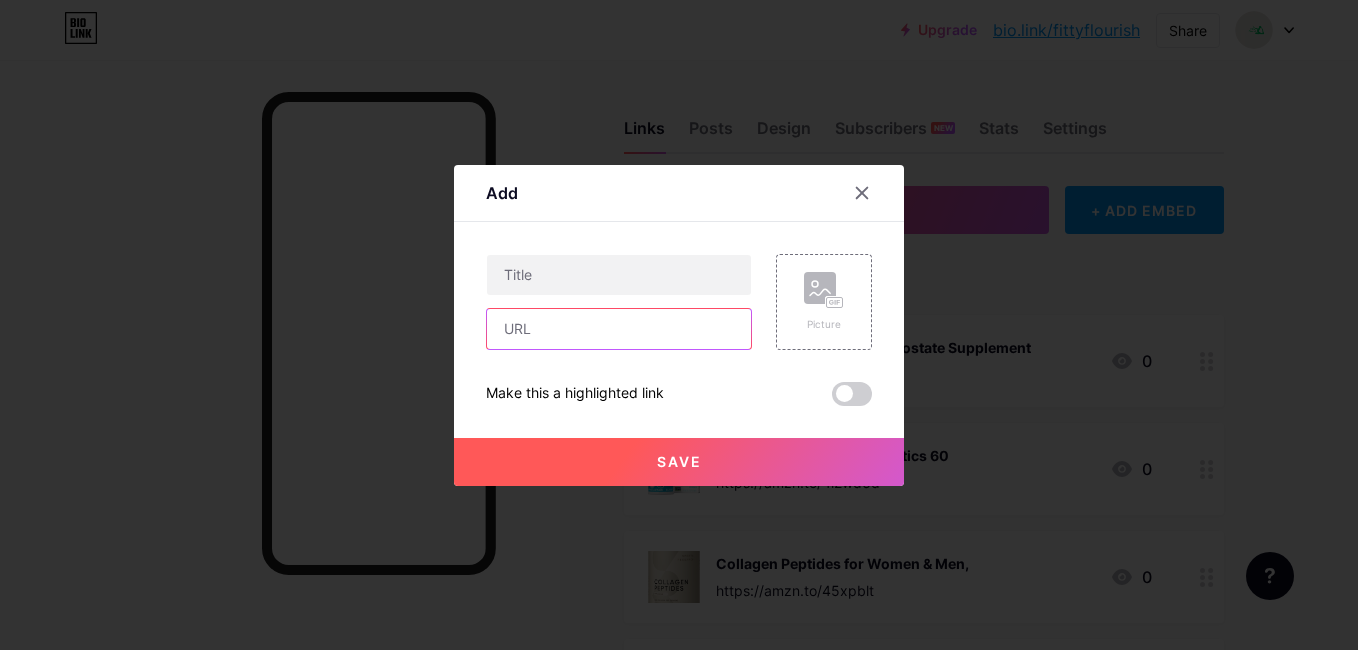 click at bounding box center [619, 329] 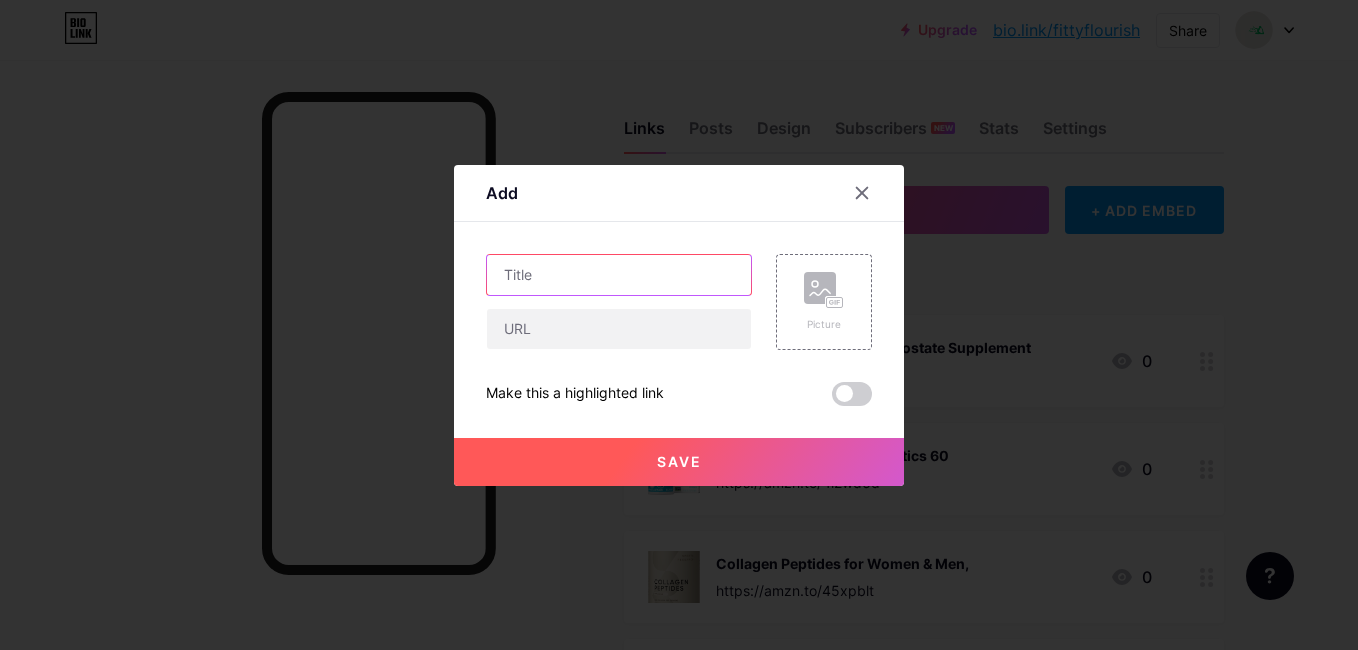 click at bounding box center (619, 275) 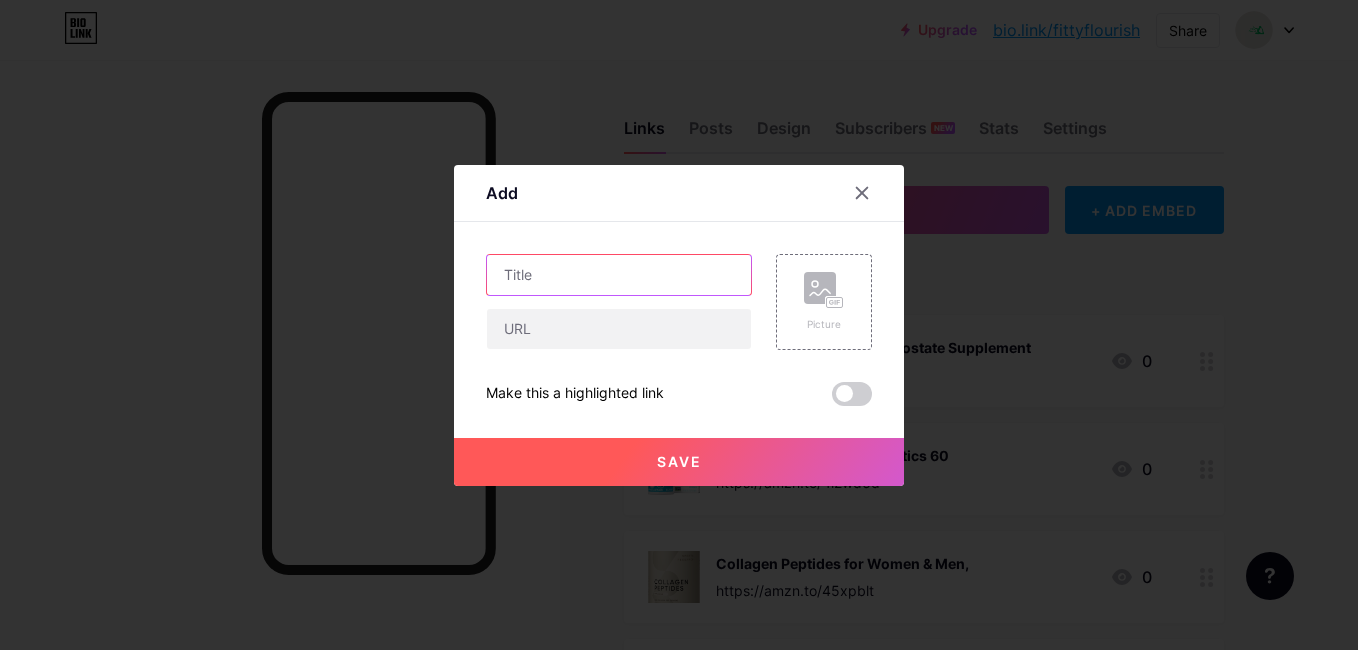 paste on "Hyperice Hypersphere Go - Vibrating Massage Ball" 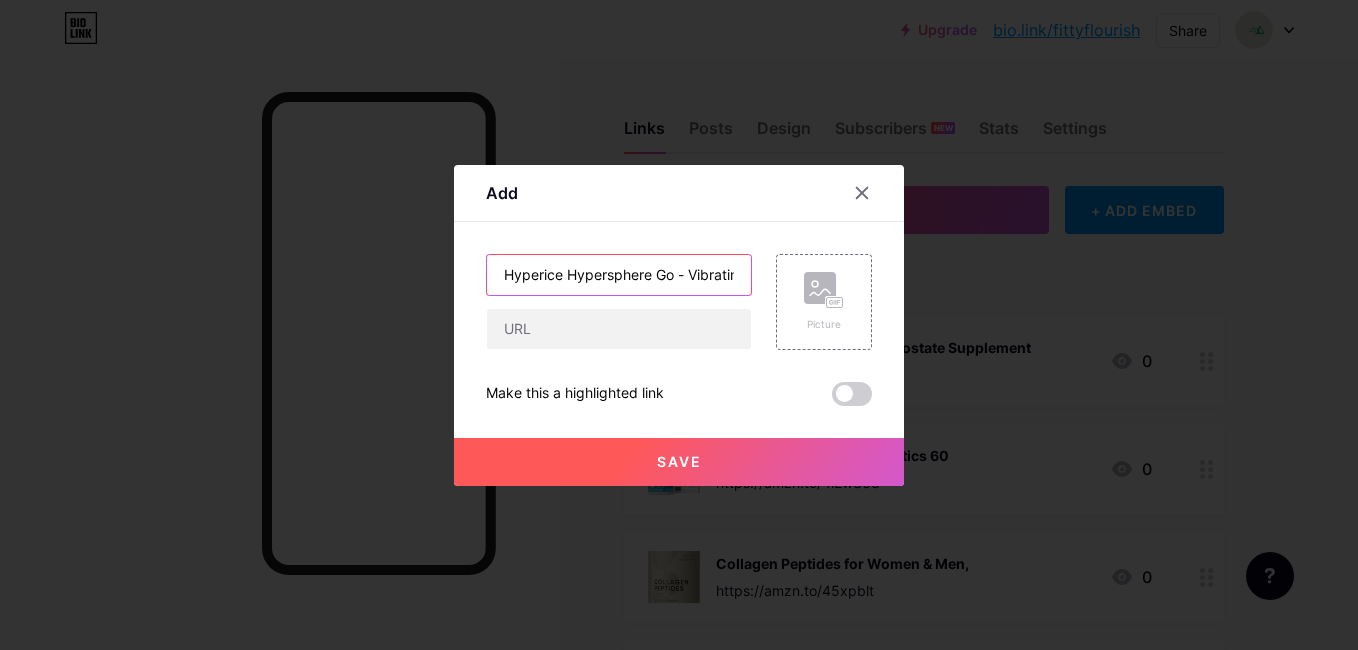 scroll, scrollTop: 0, scrollLeft: 107, axis: horizontal 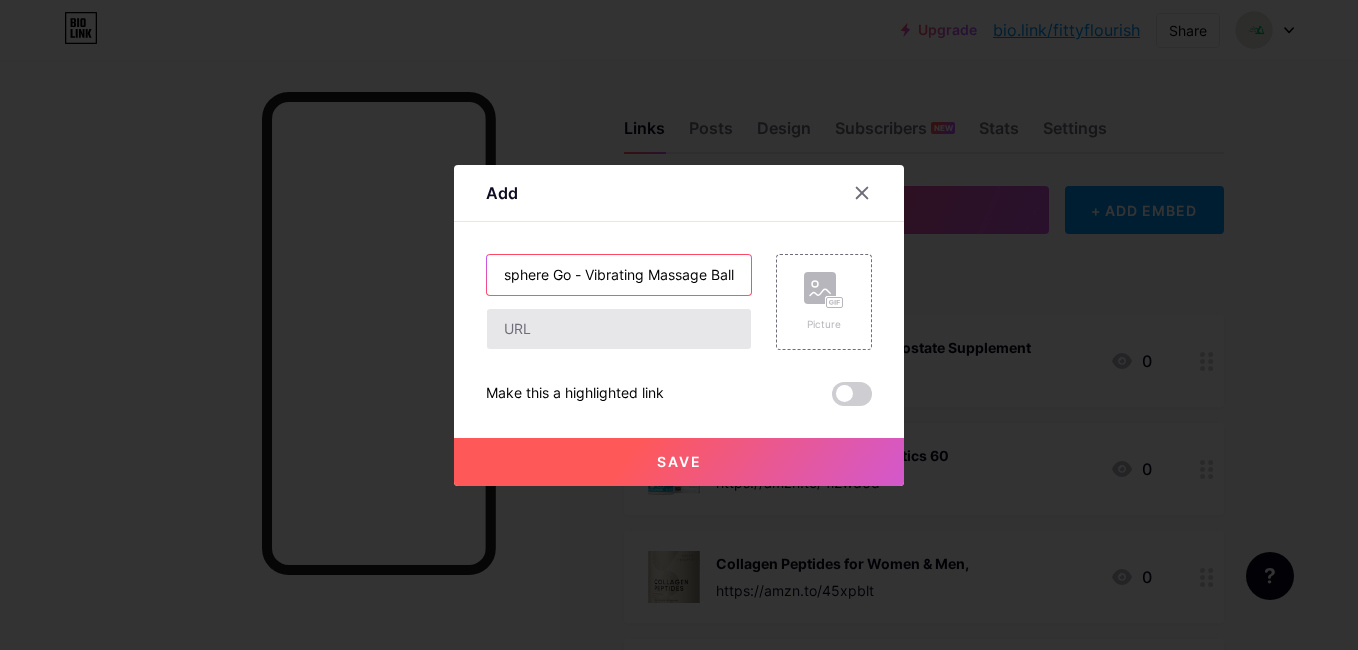 type on "Hyperice Hypersphere Go - Vibrating Massage Ball" 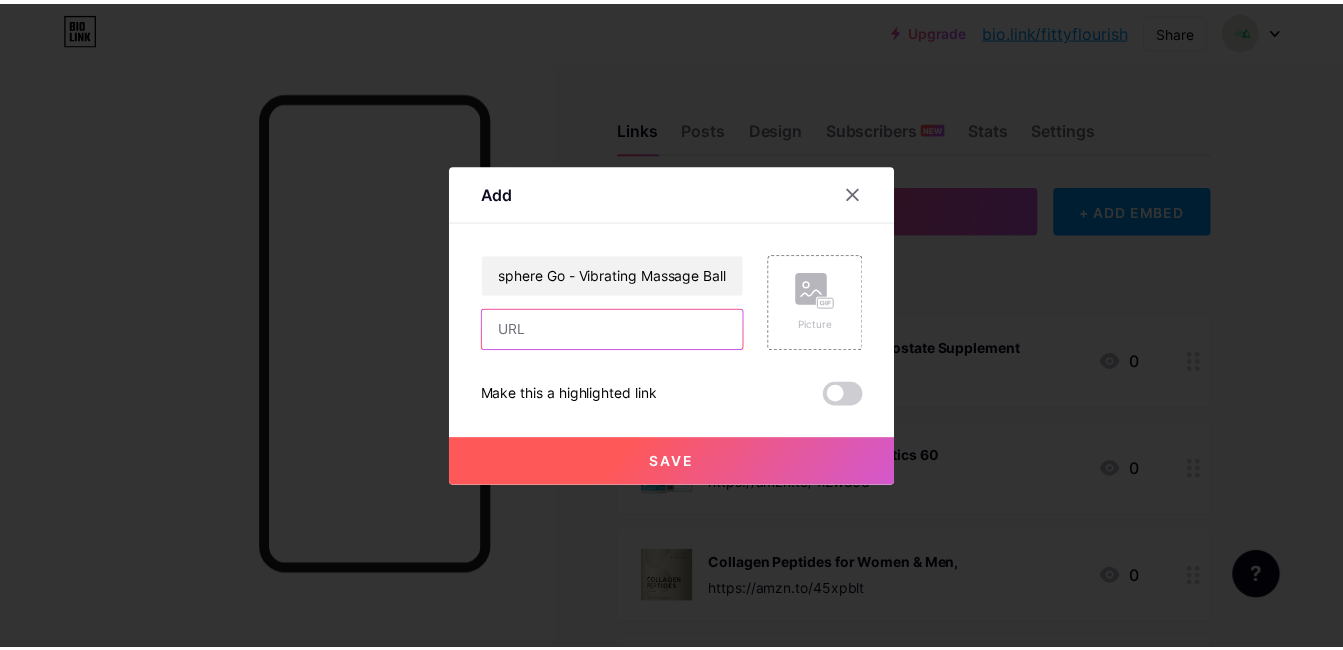 scroll, scrollTop: 0, scrollLeft: 0, axis: both 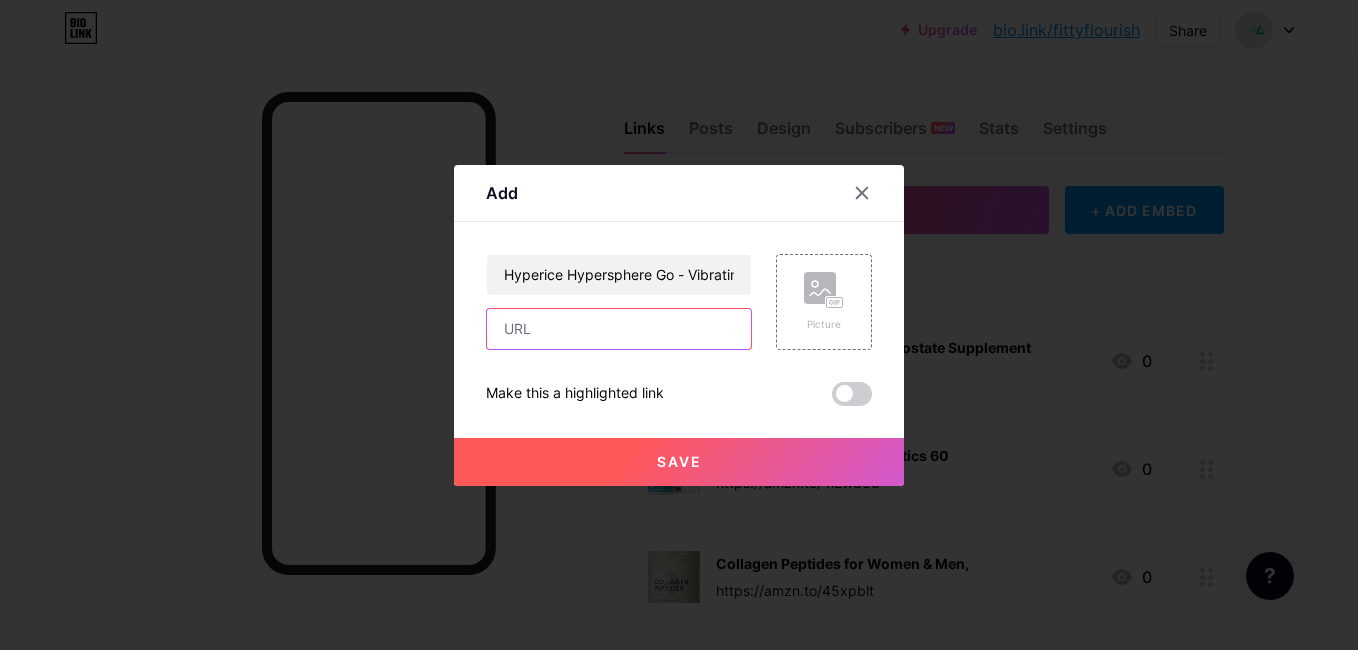 click at bounding box center [619, 329] 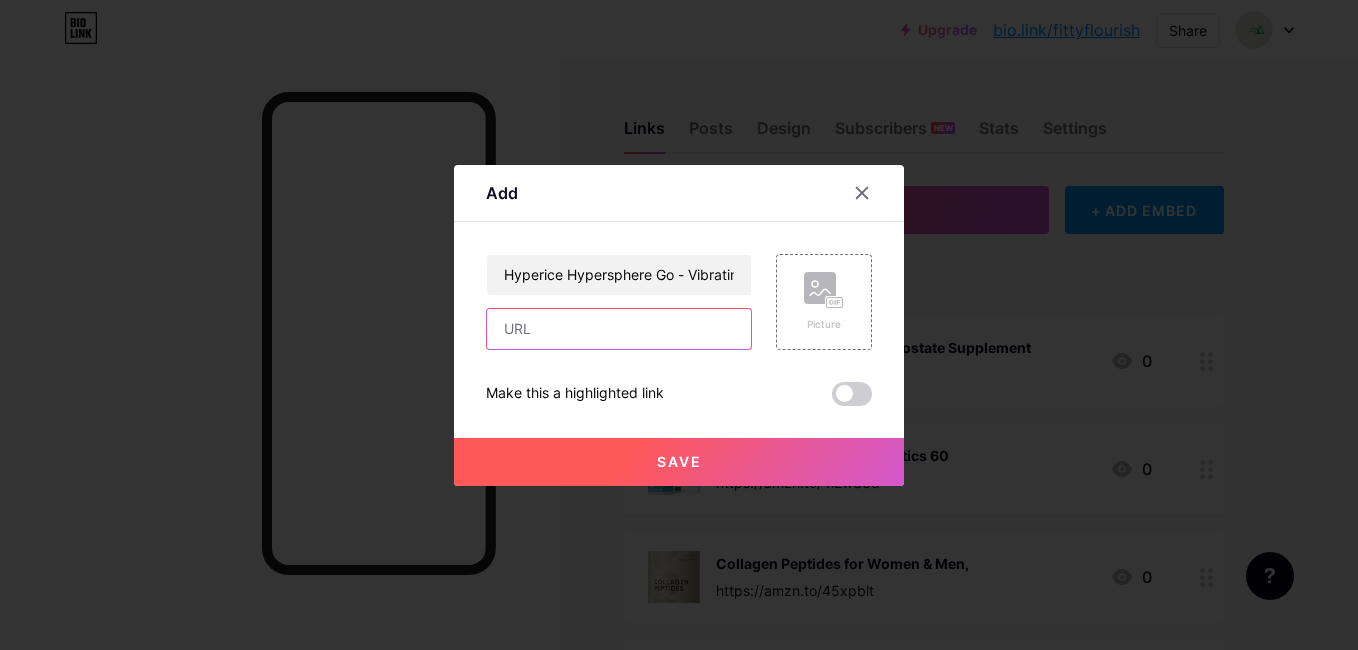 paste on "https://amzn.to/4fybPZF" 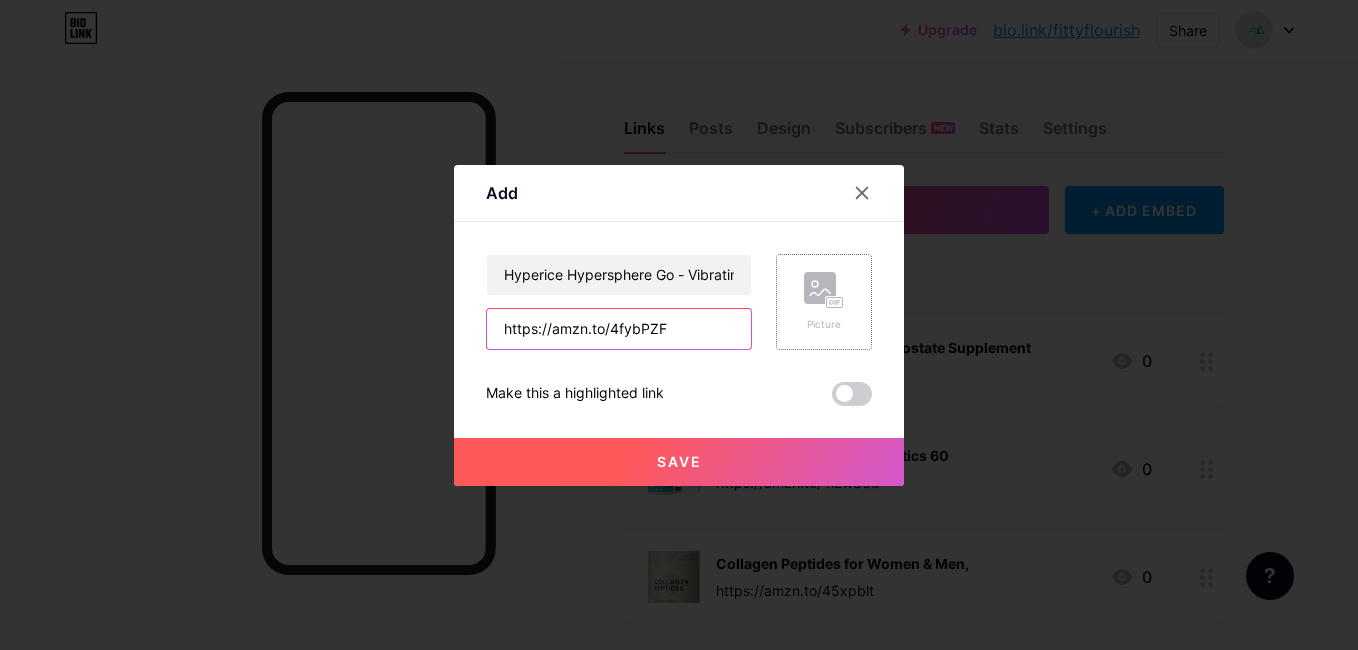 type on "https://amzn.to/4fybPZF" 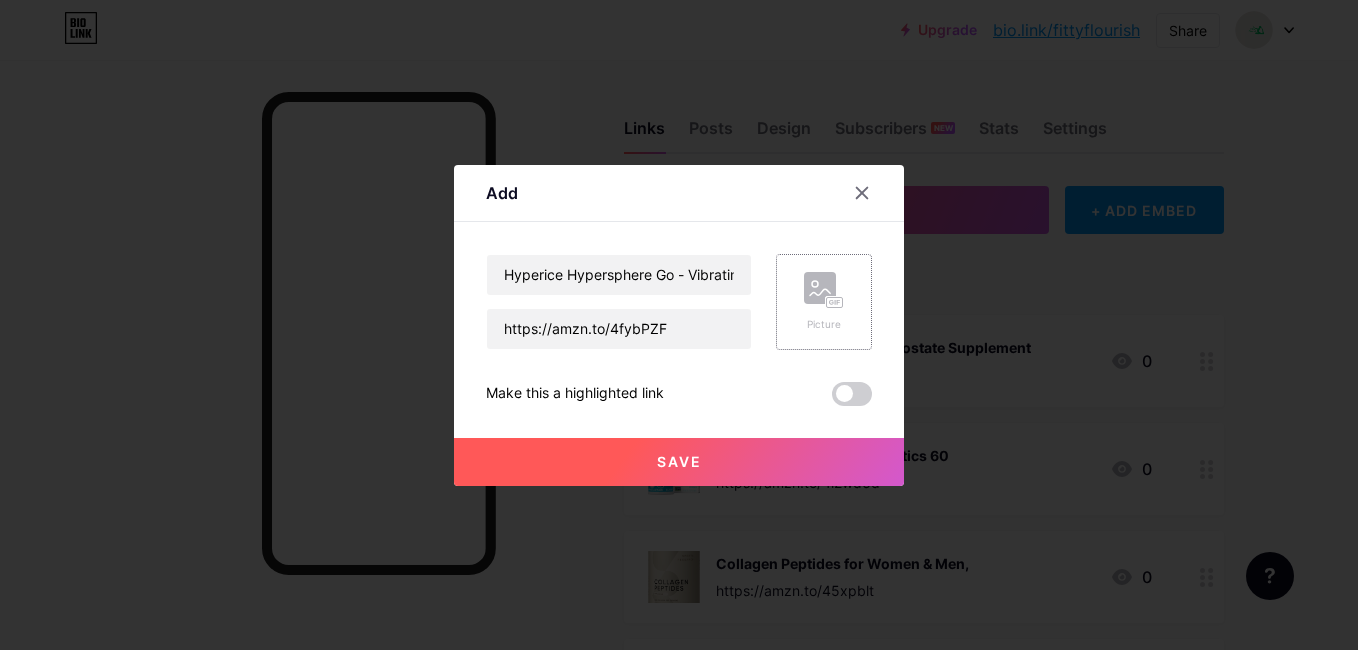 click 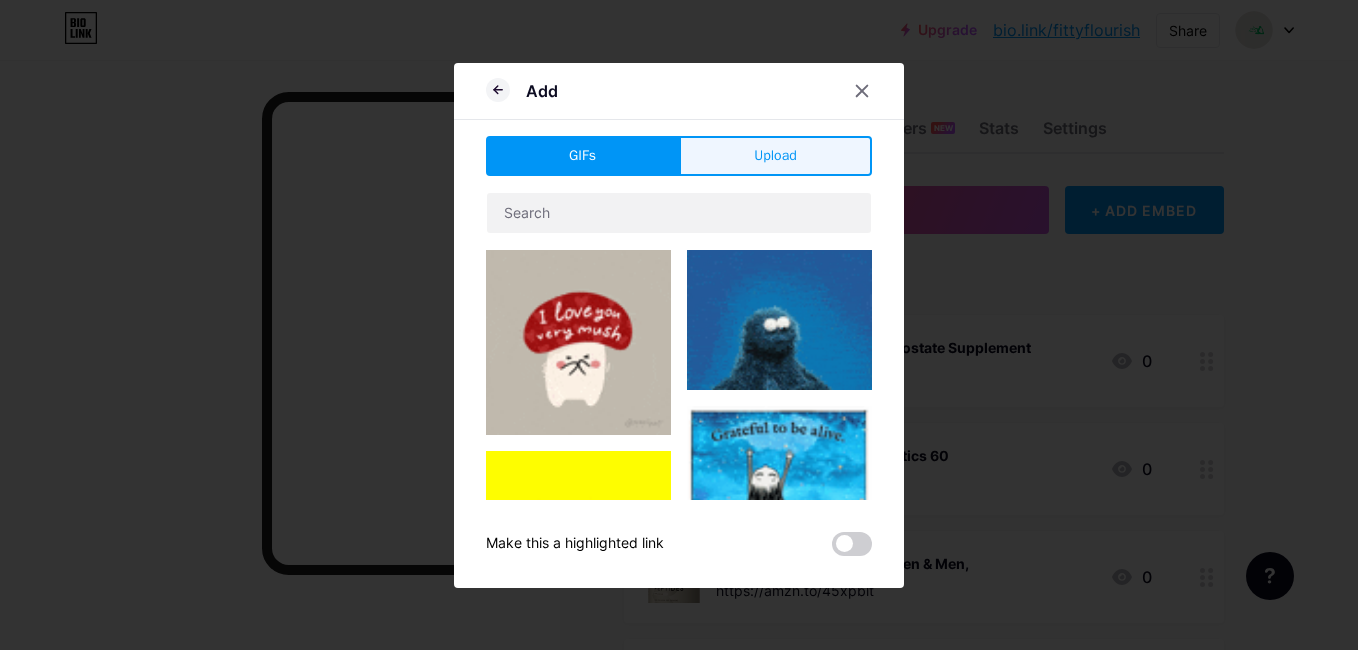 click on "Upload" at bounding box center (775, 155) 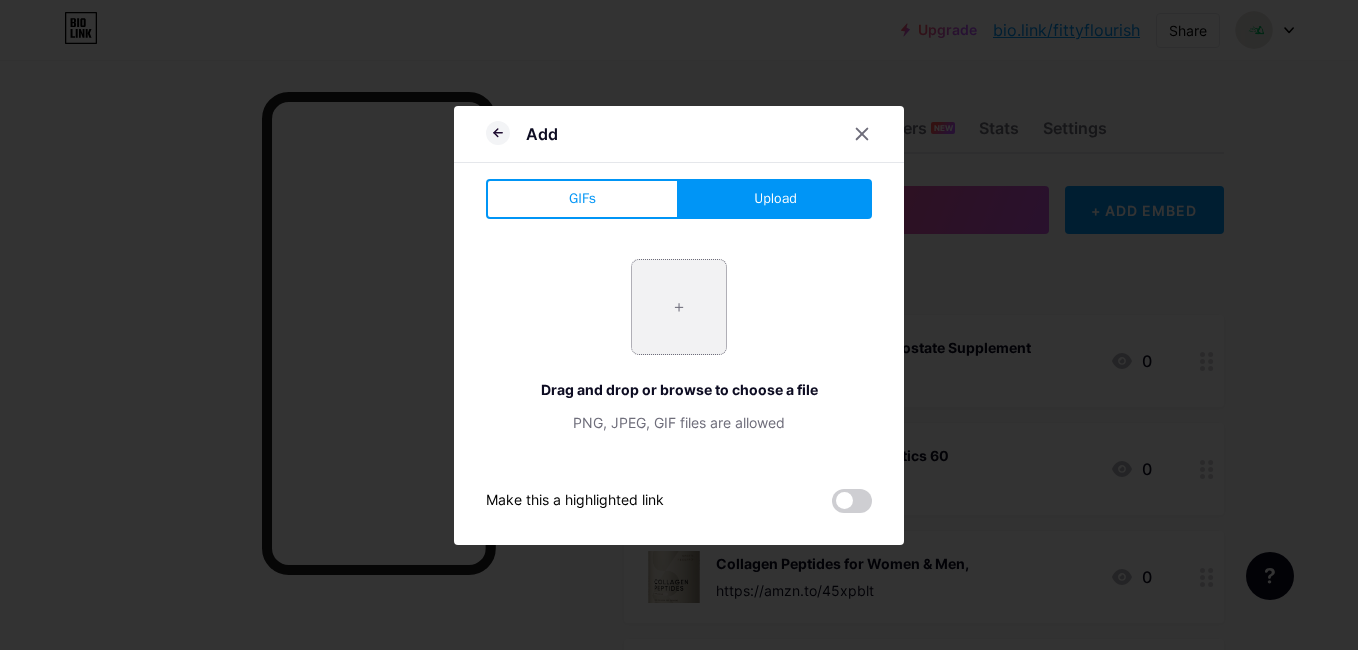 click at bounding box center [679, 307] 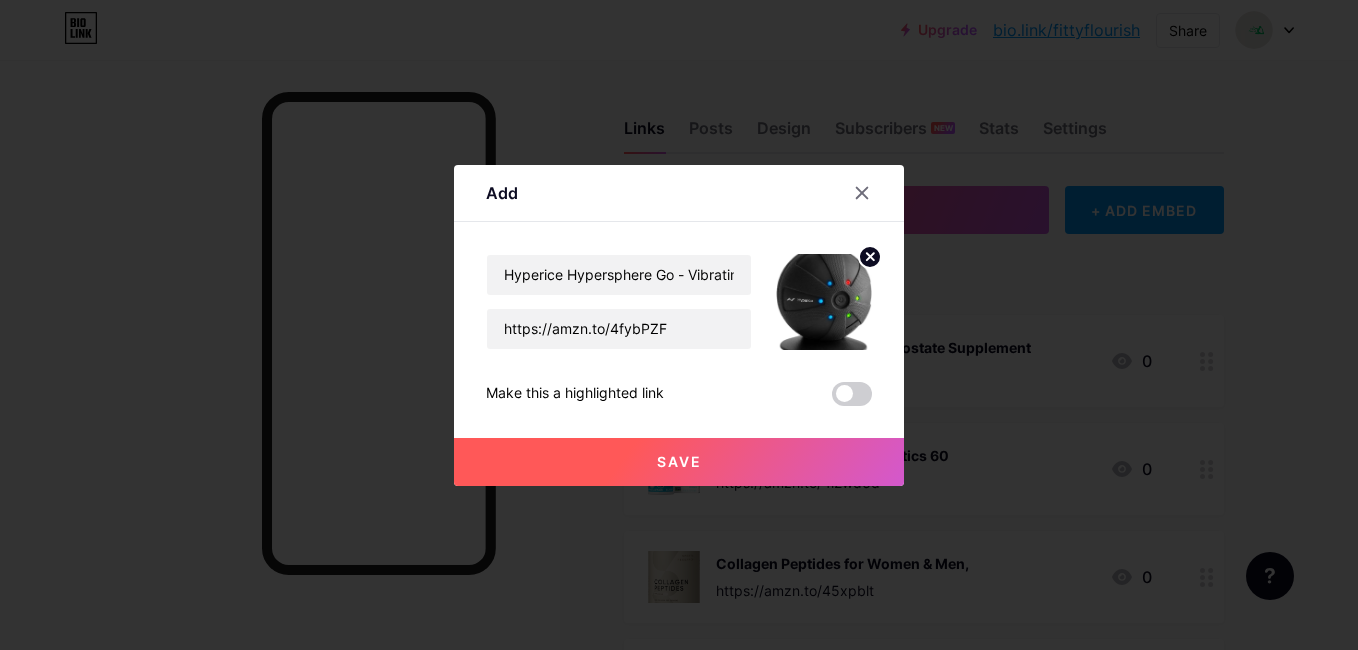 click on "Save" at bounding box center (679, 462) 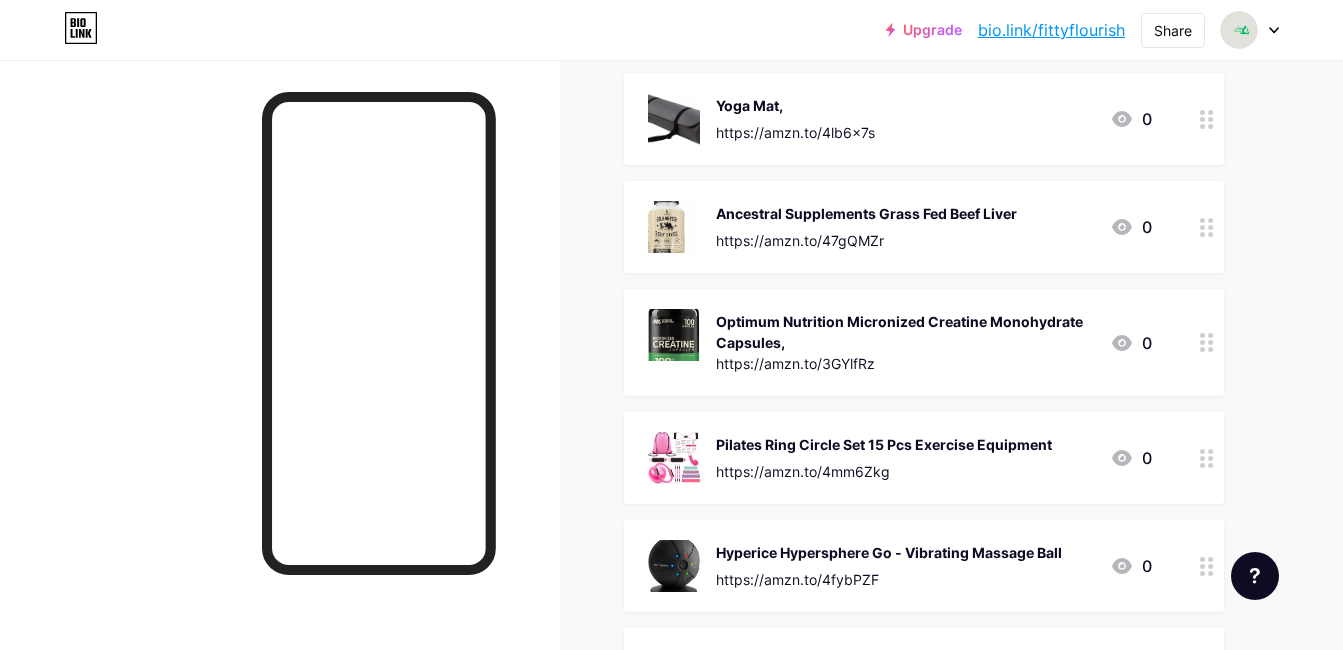 scroll, scrollTop: 13799, scrollLeft: 0, axis: vertical 